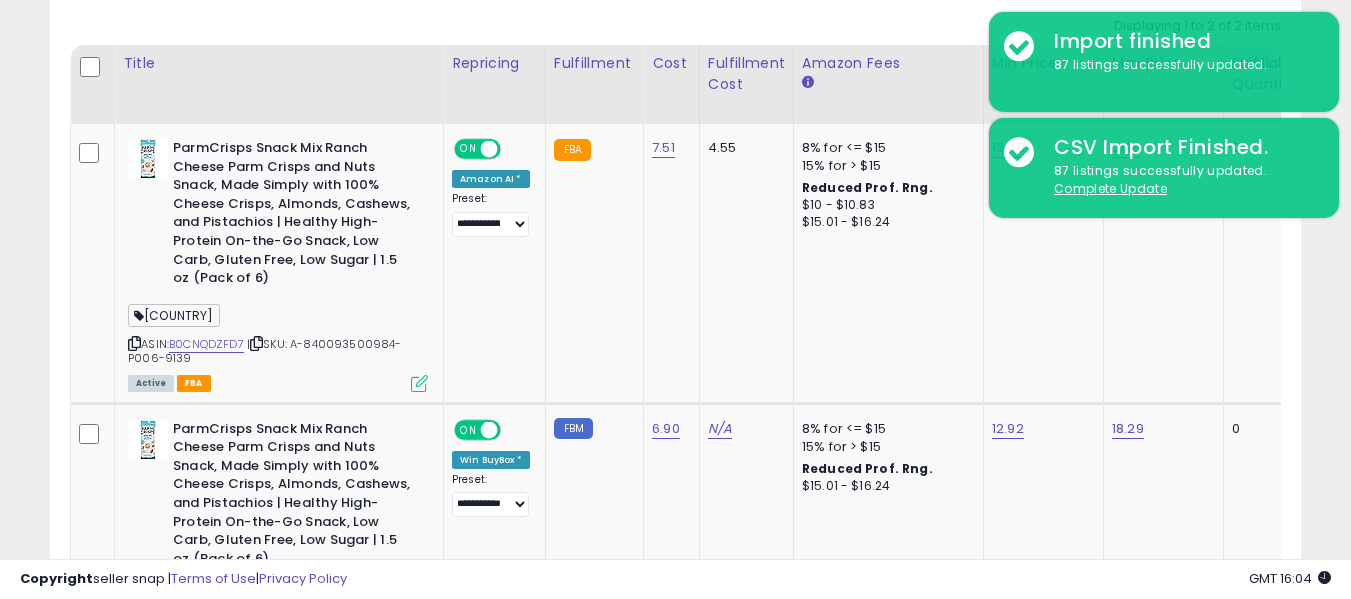 scroll, scrollTop: 756, scrollLeft: 0, axis: vertical 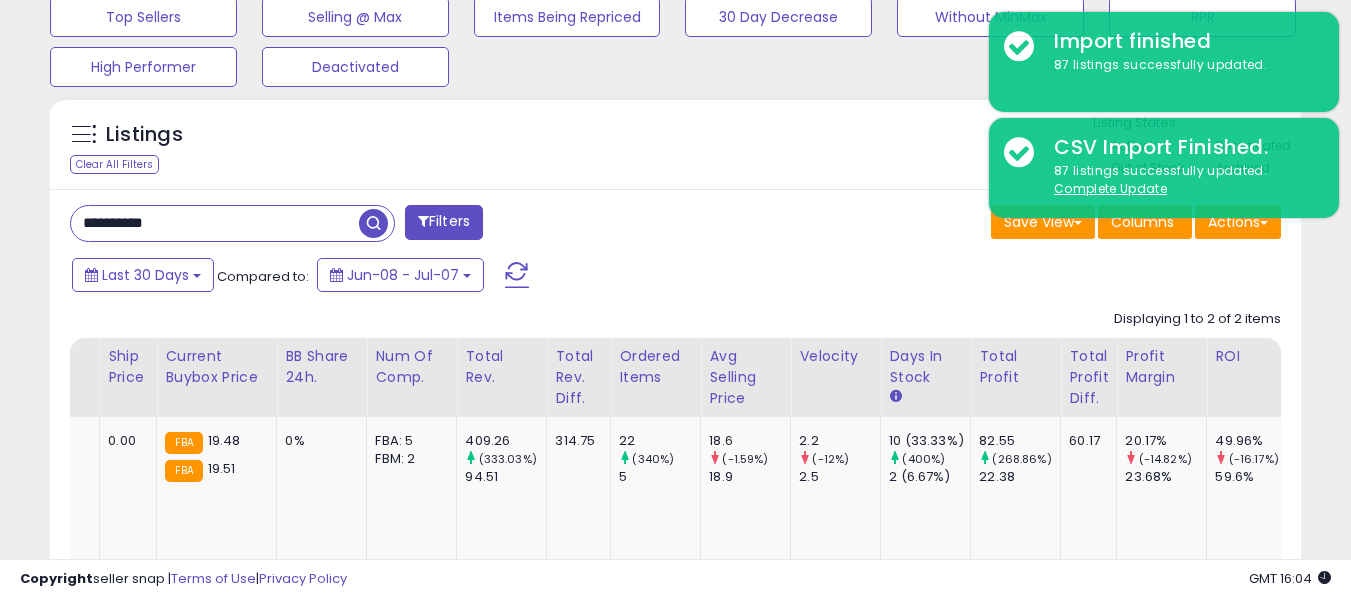 click on "**********" at bounding box center [215, 223] 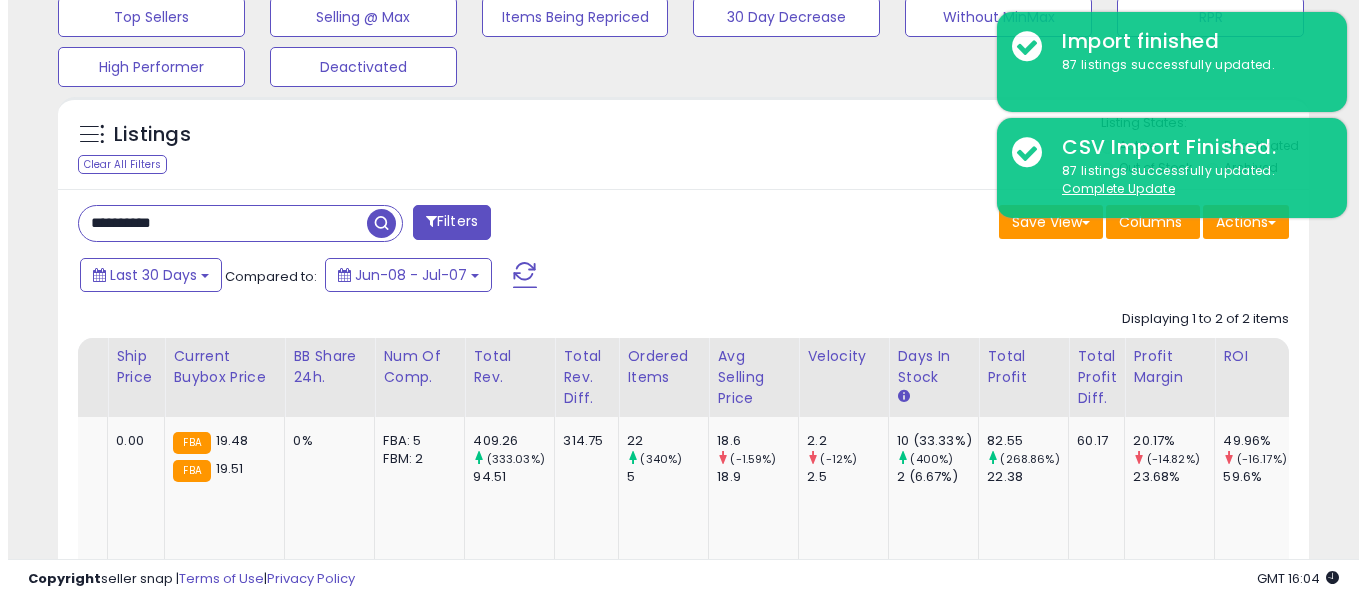 scroll, scrollTop: 671, scrollLeft: 0, axis: vertical 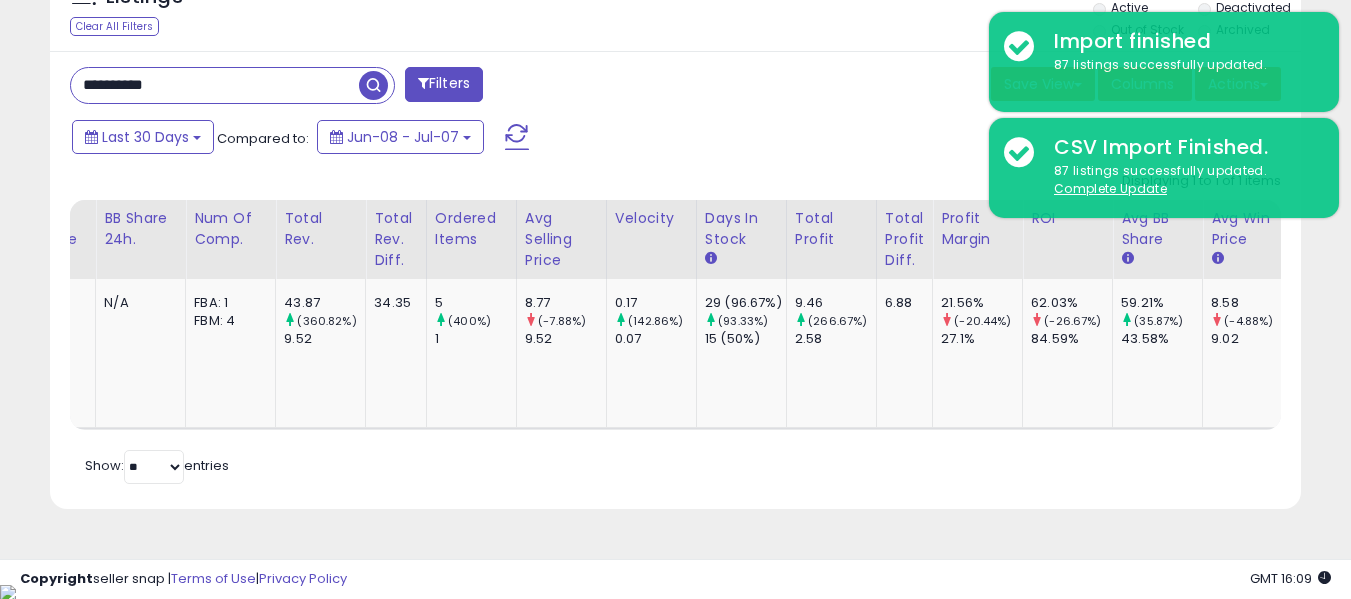 click on "**********" at bounding box center [215, 85] 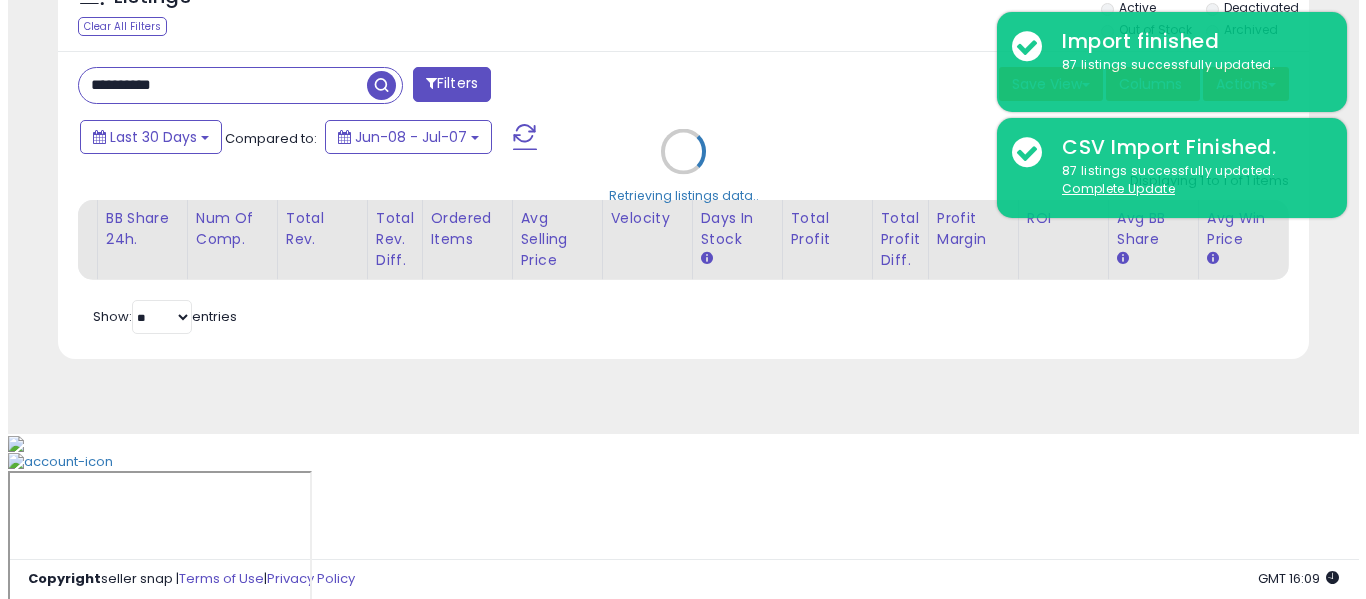 scroll, scrollTop: 671, scrollLeft: 0, axis: vertical 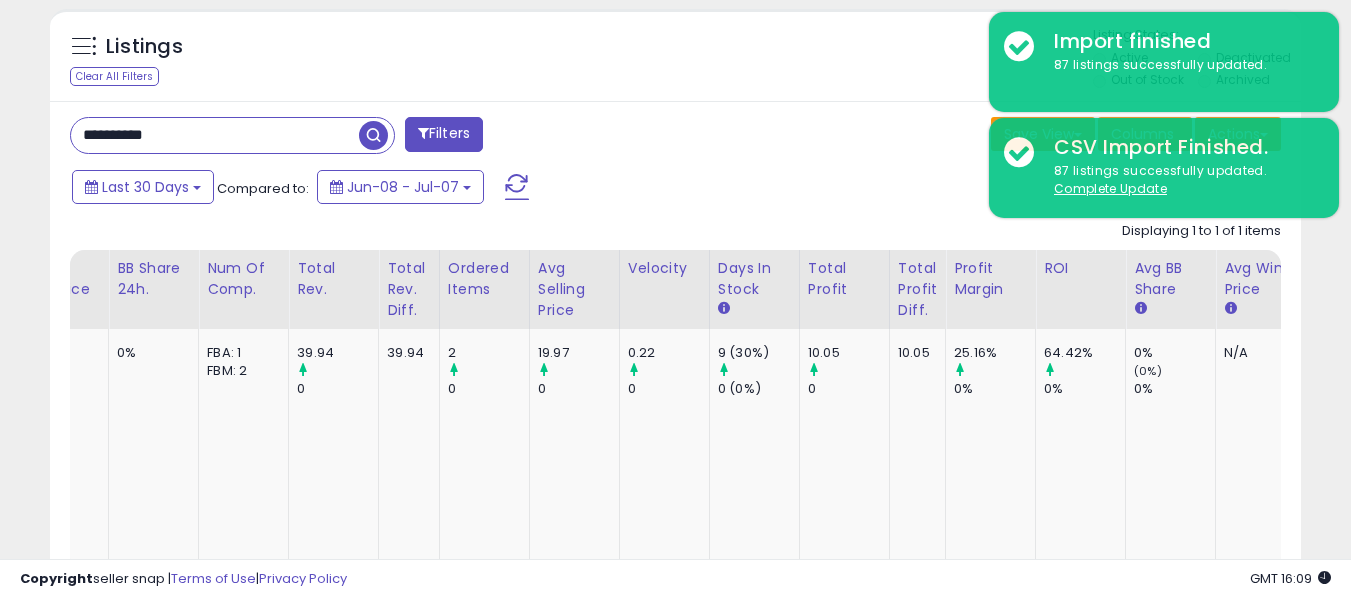click on "**********" at bounding box center [675, 376] 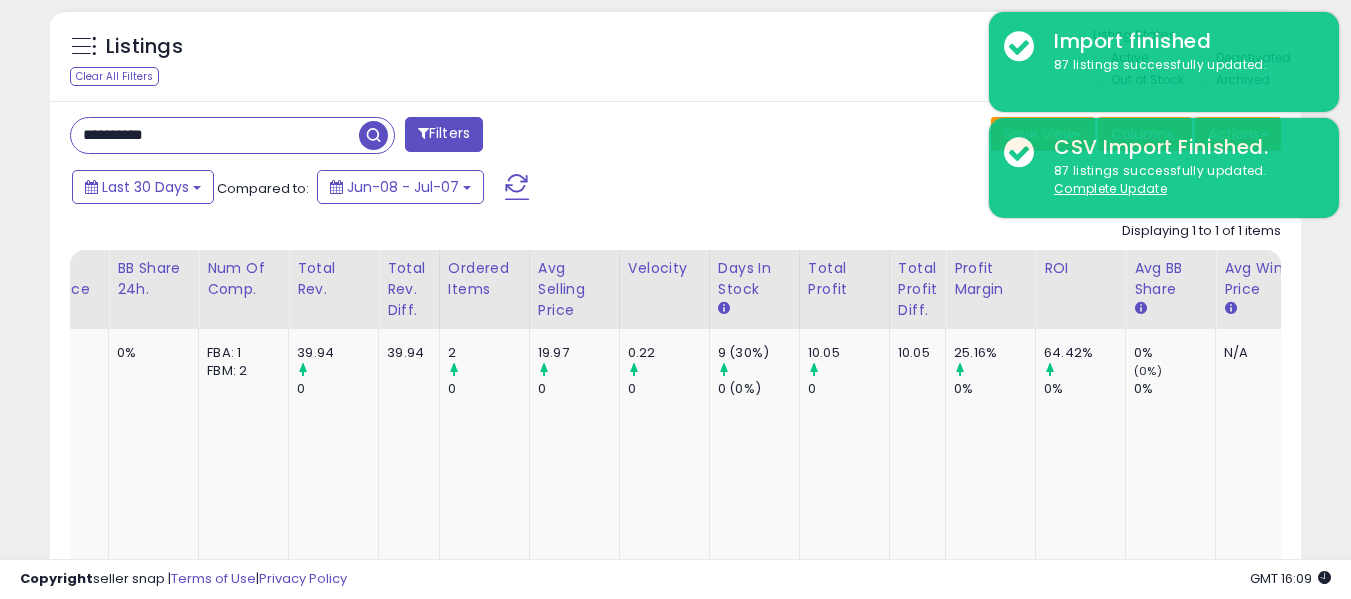 click on "**********" at bounding box center (215, 135) 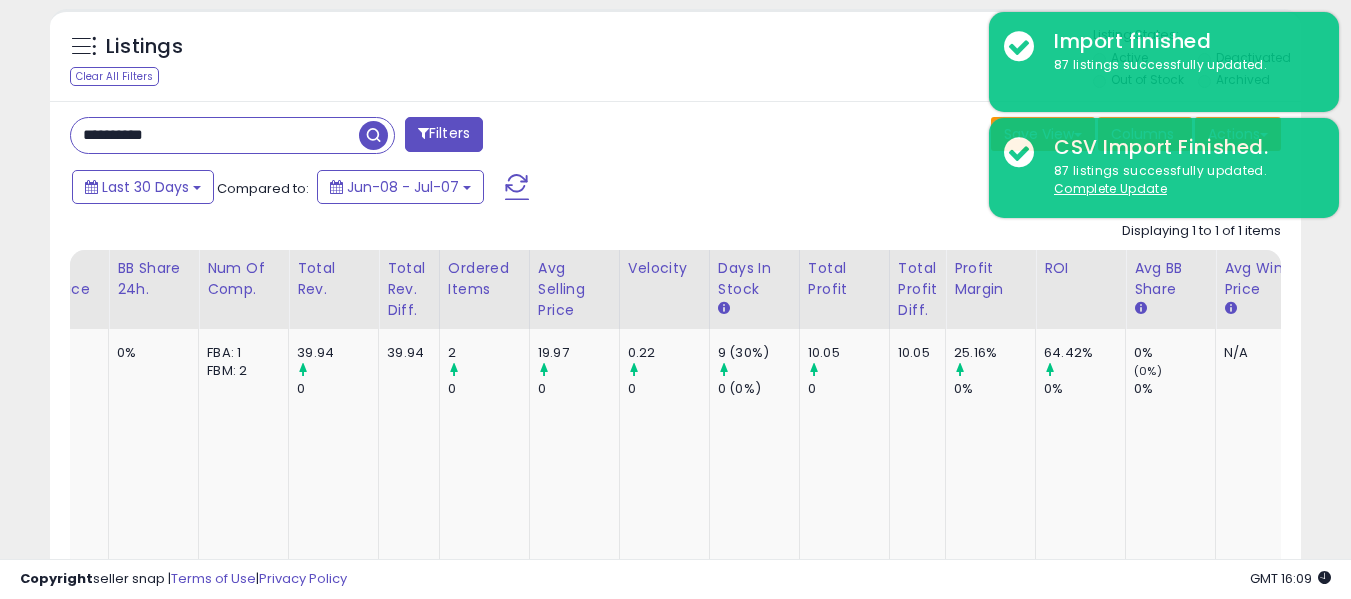 paste 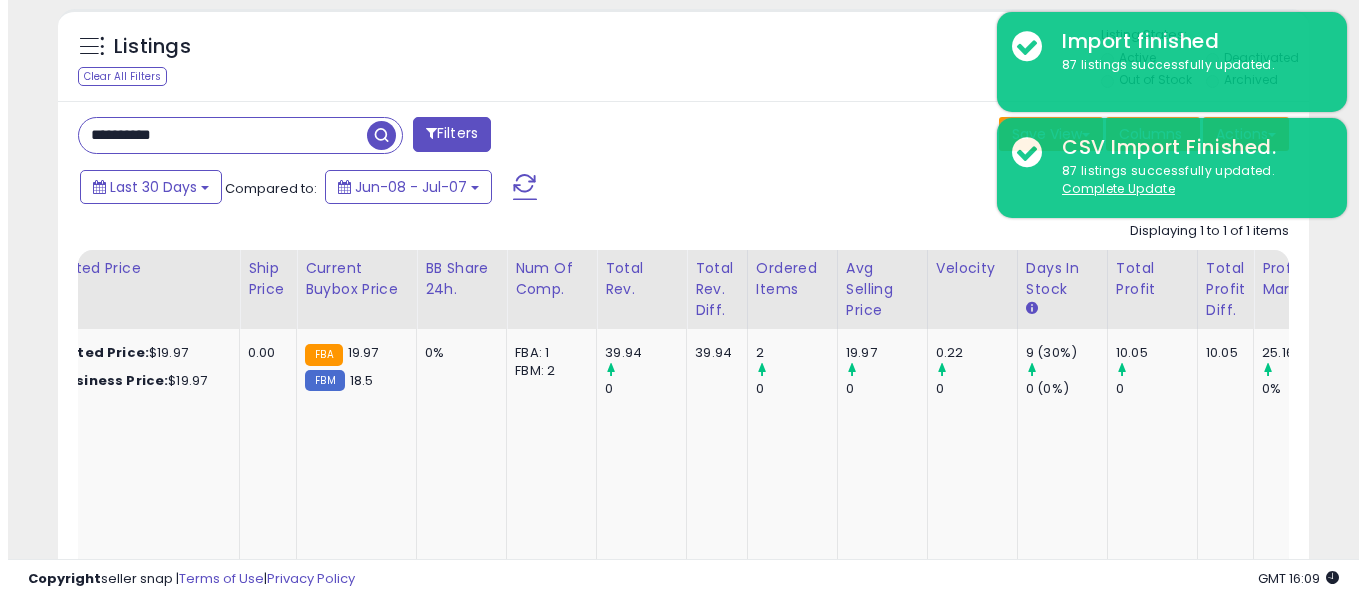 scroll, scrollTop: 671, scrollLeft: 0, axis: vertical 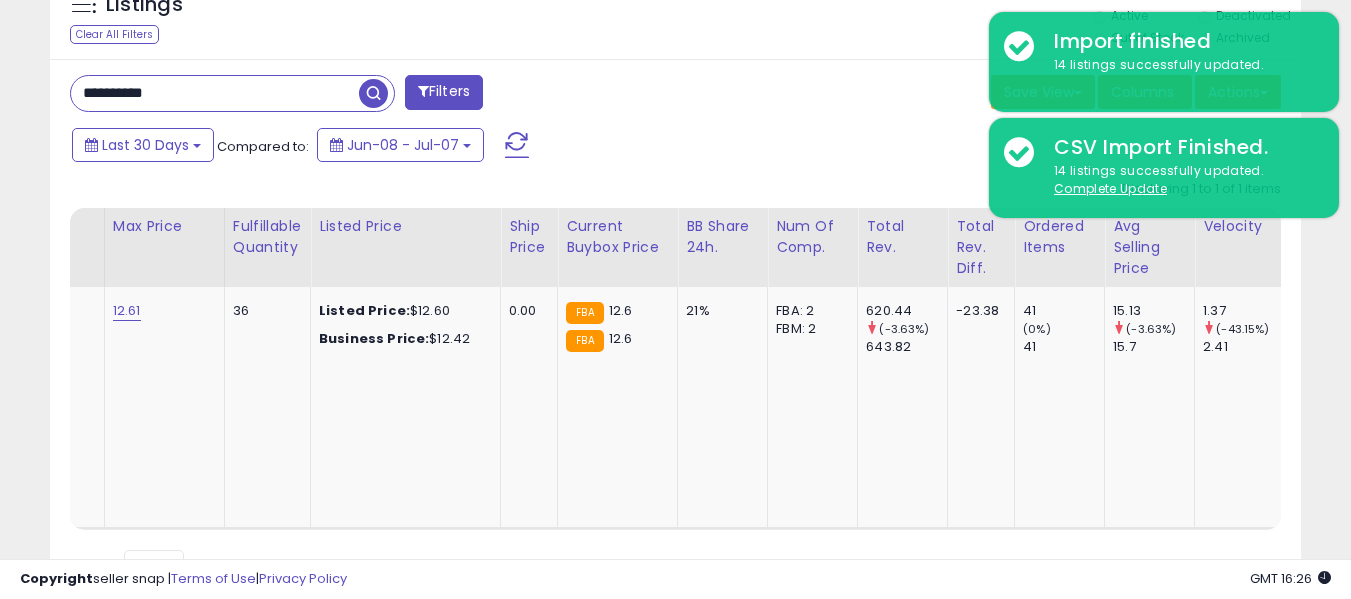 click on "**********" at bounding box center [215, 93] 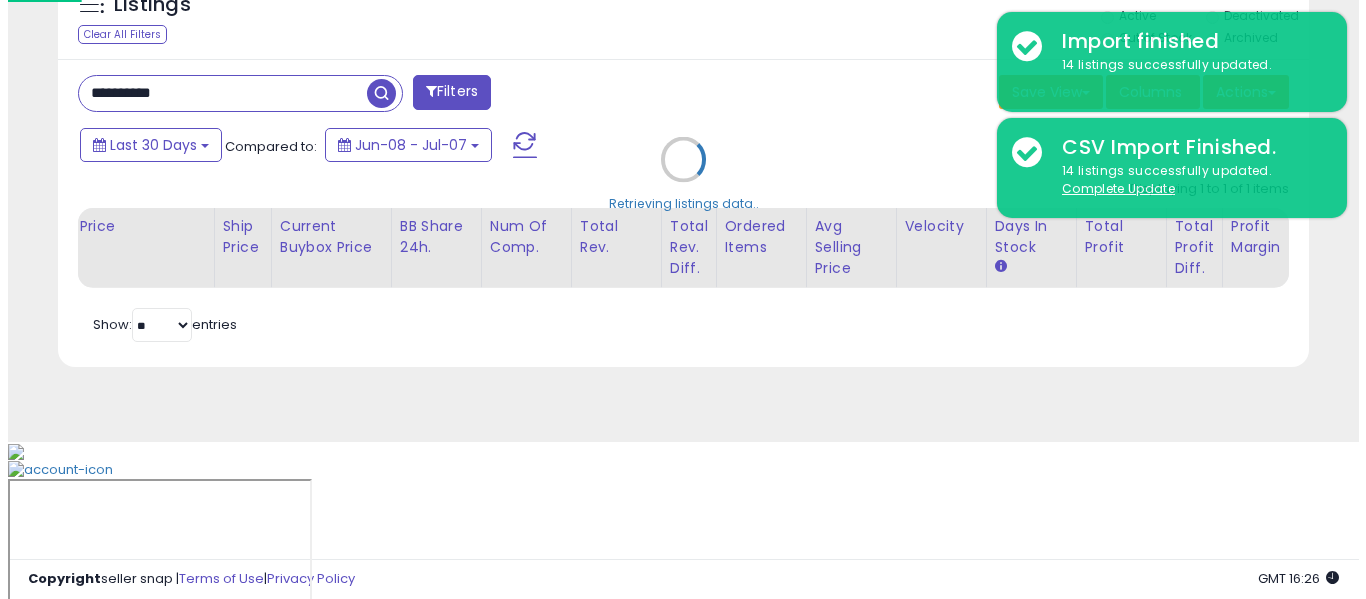scroll, scrollTop: 671, scrollLeft: 0, axis: vertical 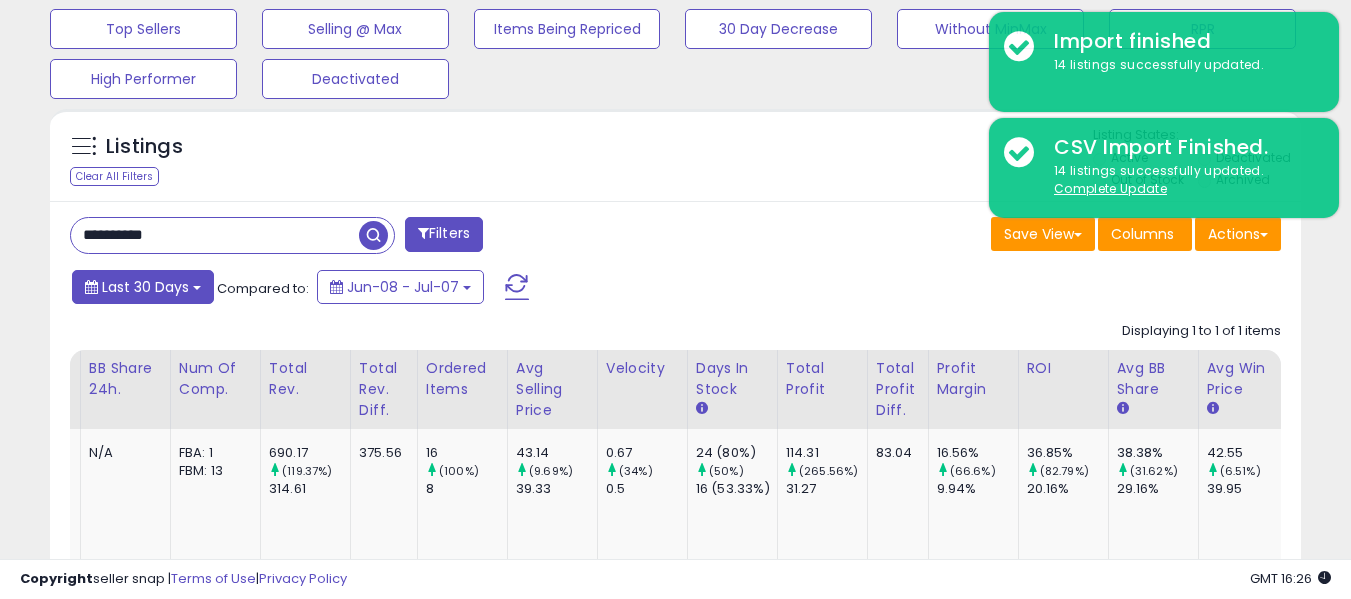 click on "Last 30 Days" at bounding box center [143, 287] 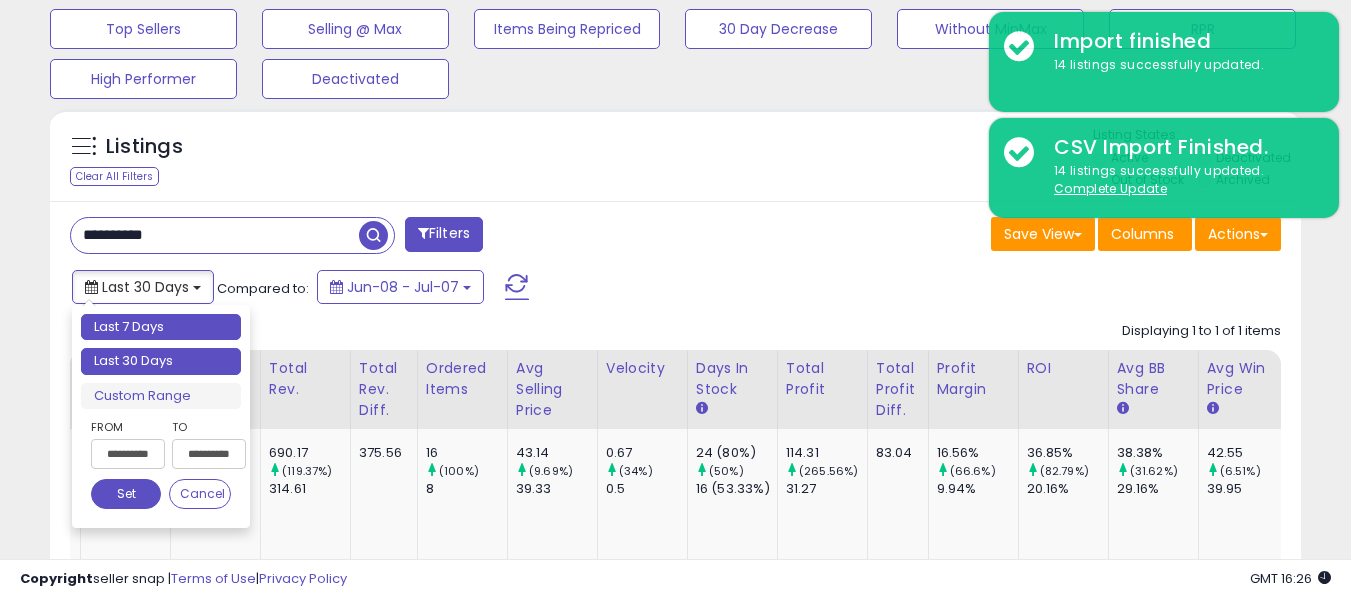 type on "**********" 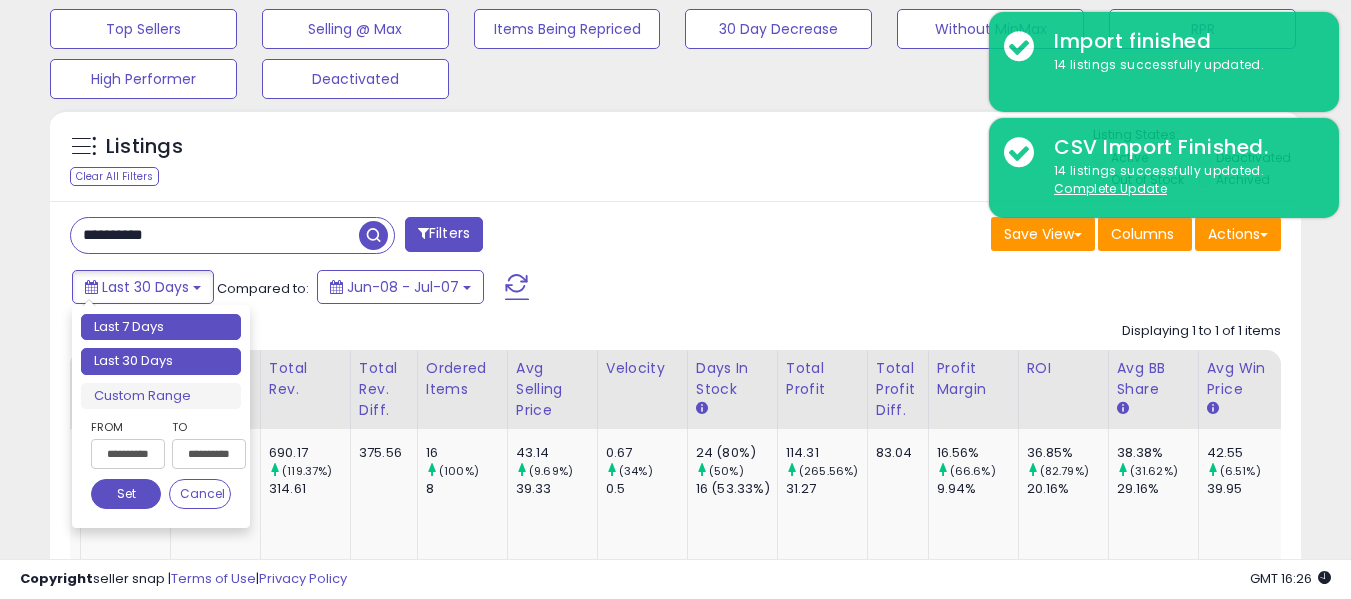 click on "Last 7 Days" at bounding box center [161, 327] 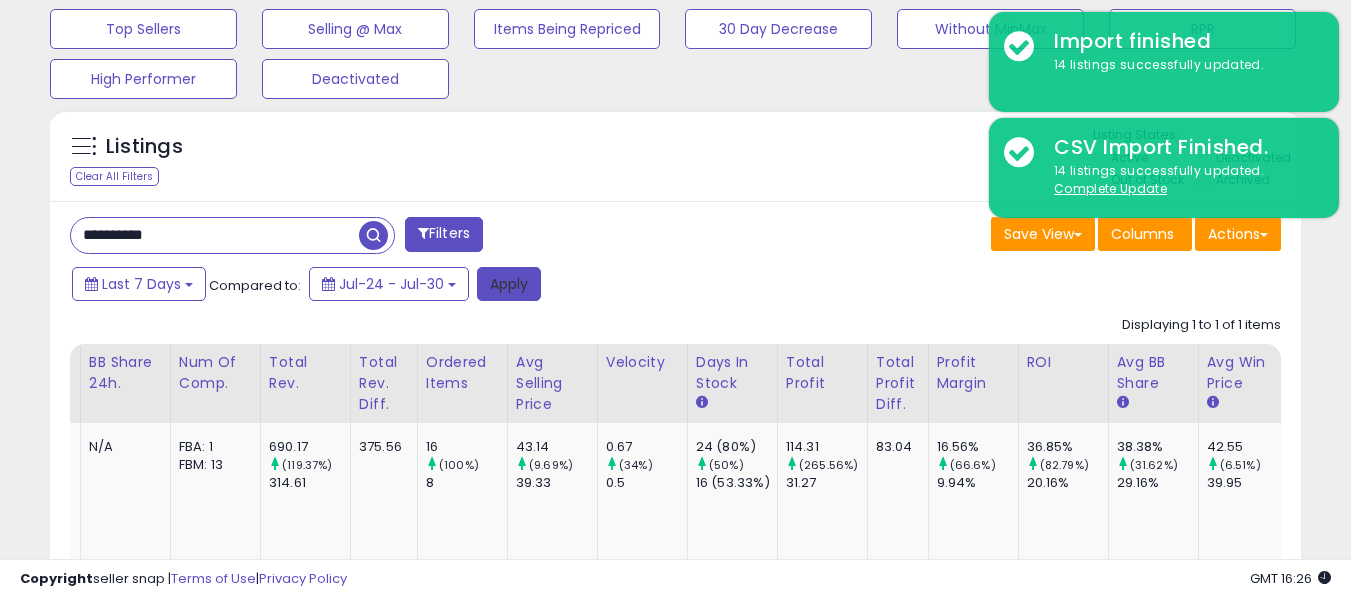 click on "Apply" at bounding box center [509, 284] 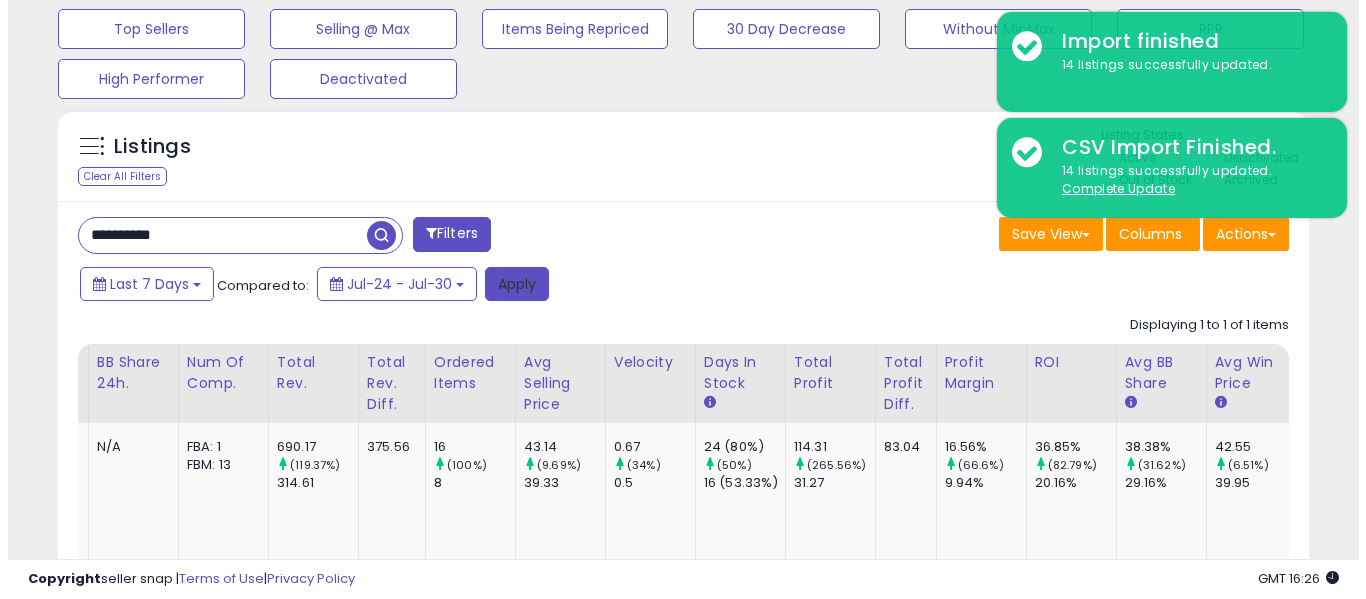 scroll, scrollTop: 999590, scrollLeft: 999267, axis: both 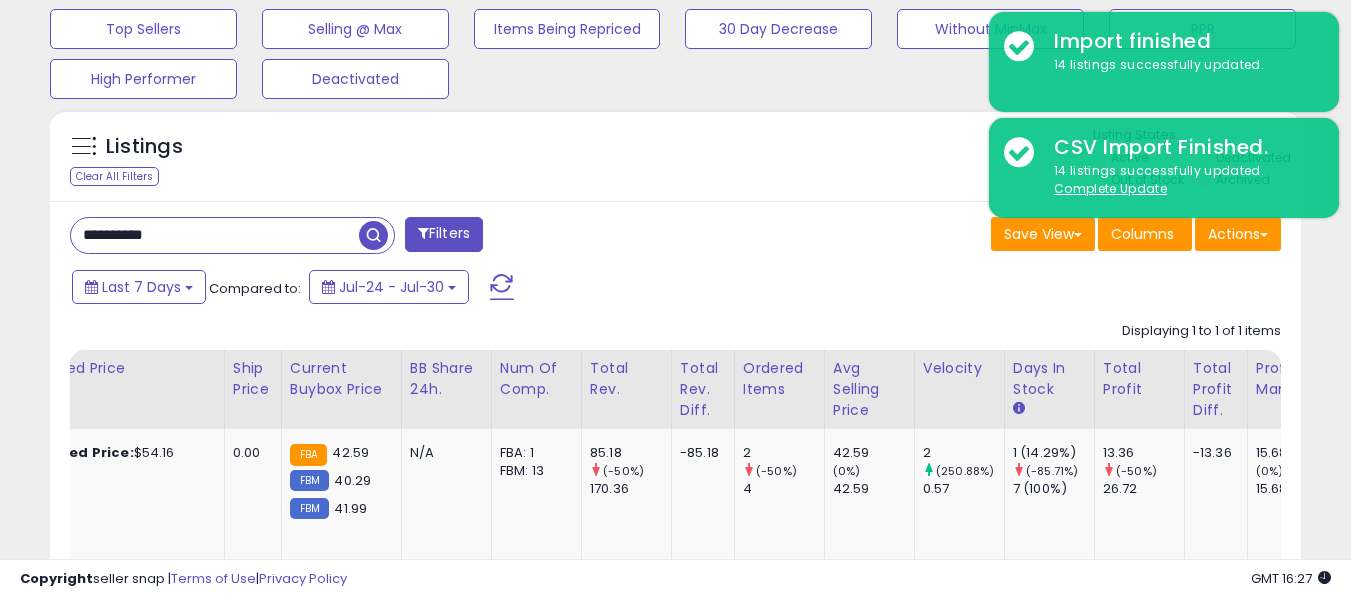 click on "**********" at bounding box center (215, 235) 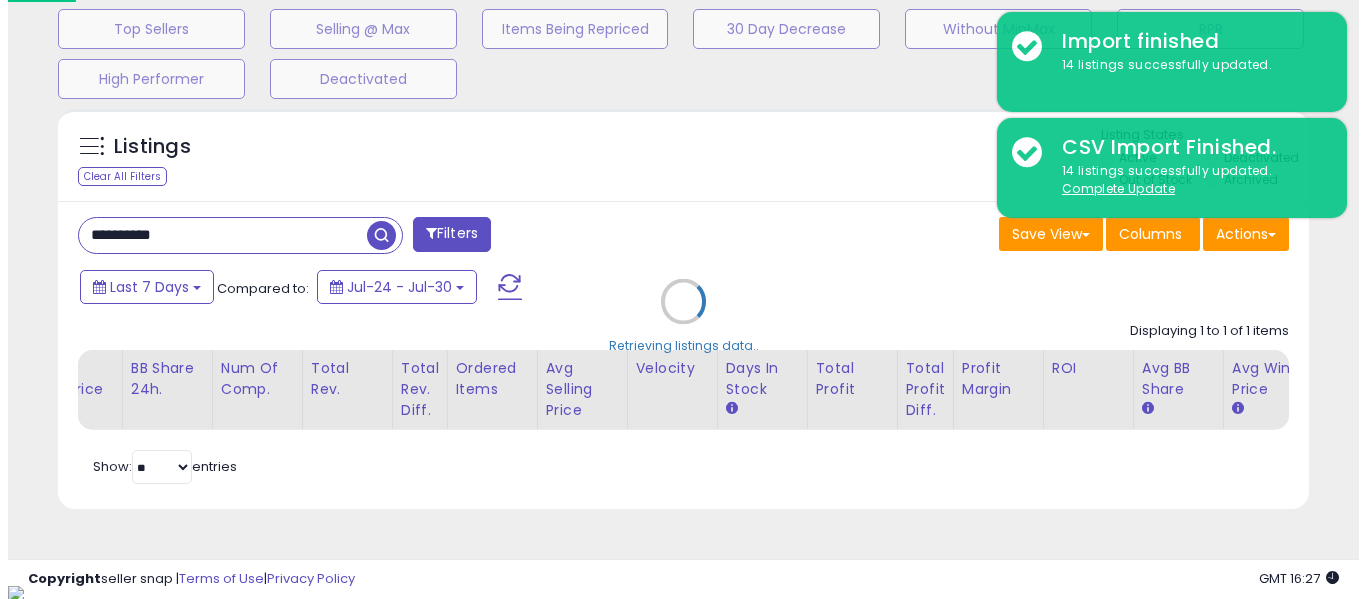 scroll, scrollTop: 999590, scrollLeft: 999267, axis: both 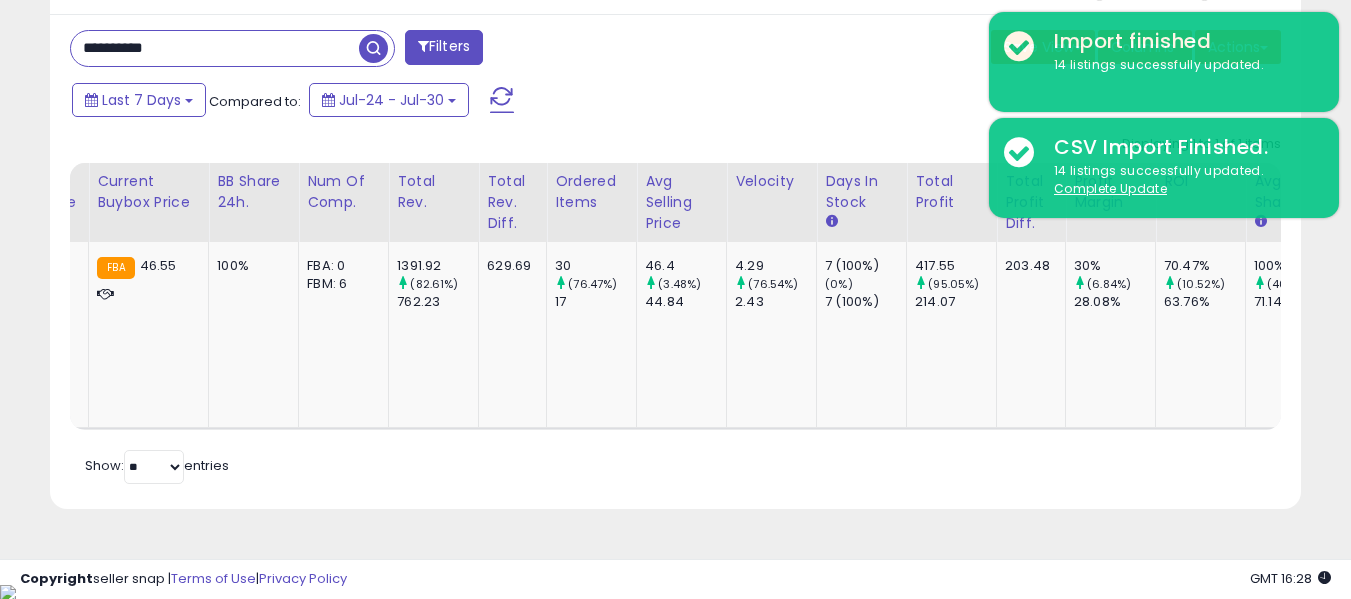 click on "**********" at bounding box center [215, 48] 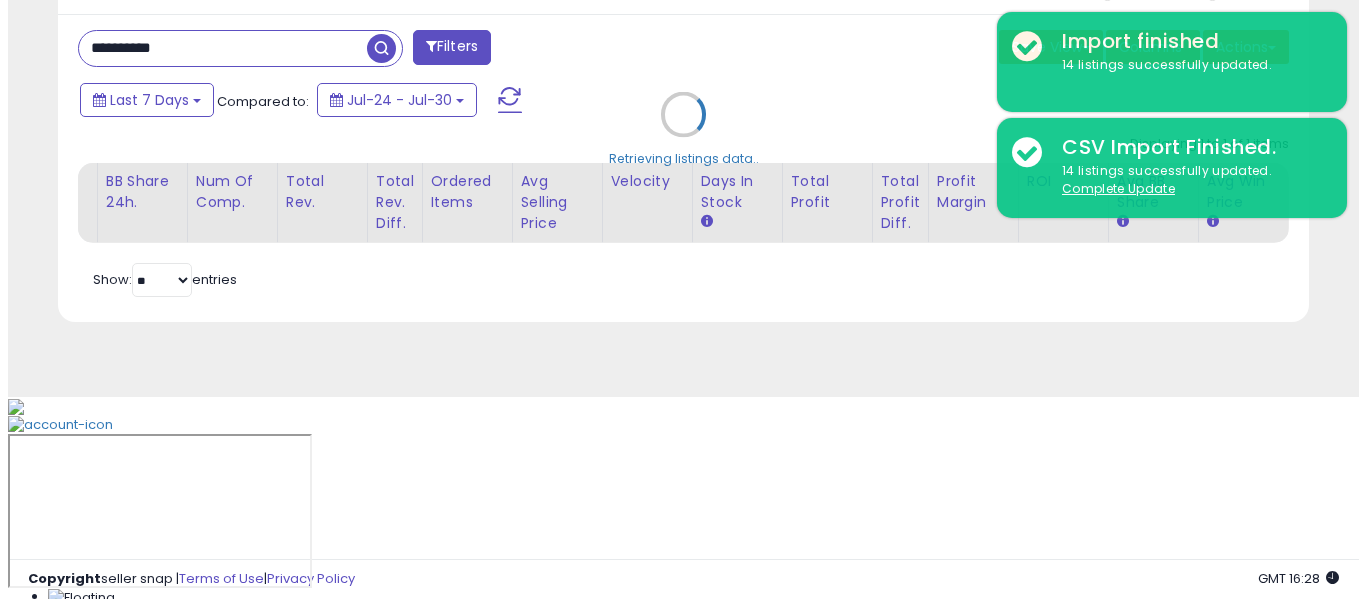 scroll, scrollTop: 671, scrollLeft: 0, axis: vertical 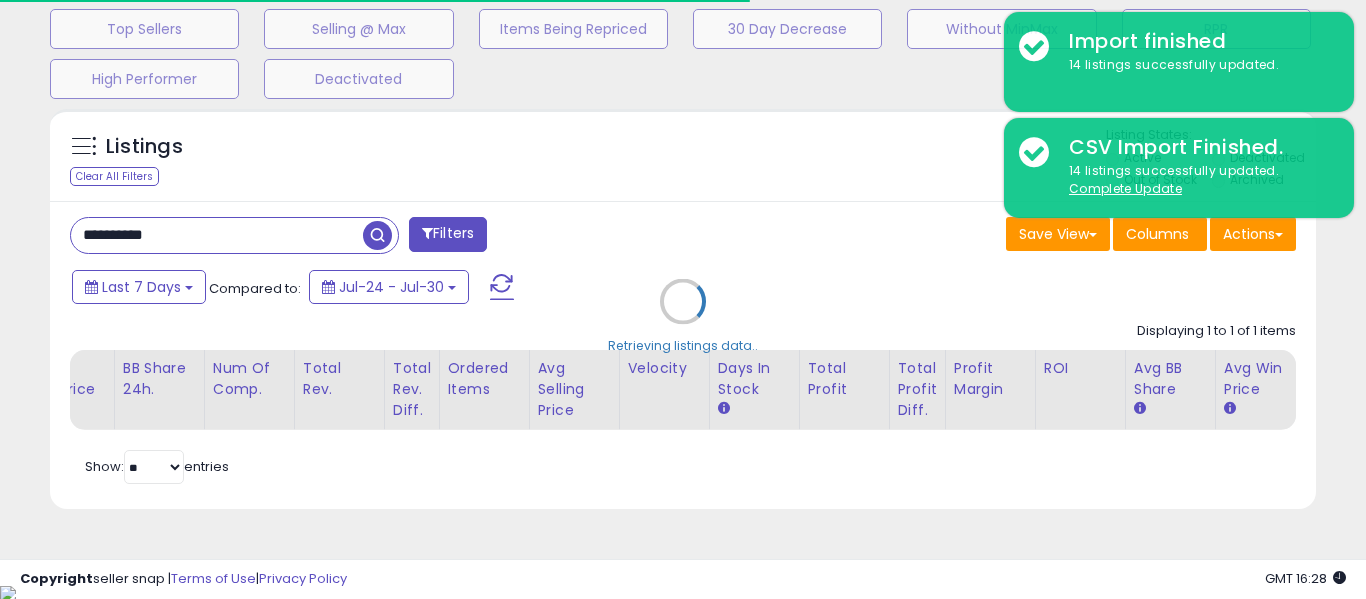 click on "Retrieving listings data.." at bounding box center [683, 316] 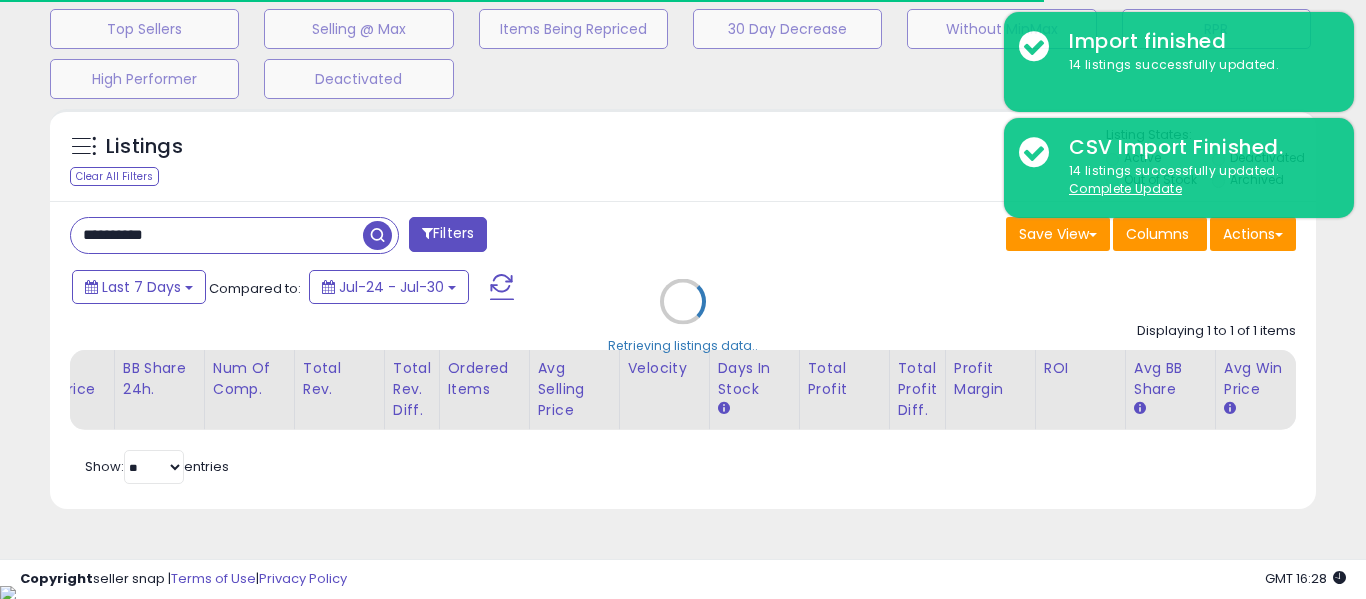 click on "**********" at bounding box center [683, 355] 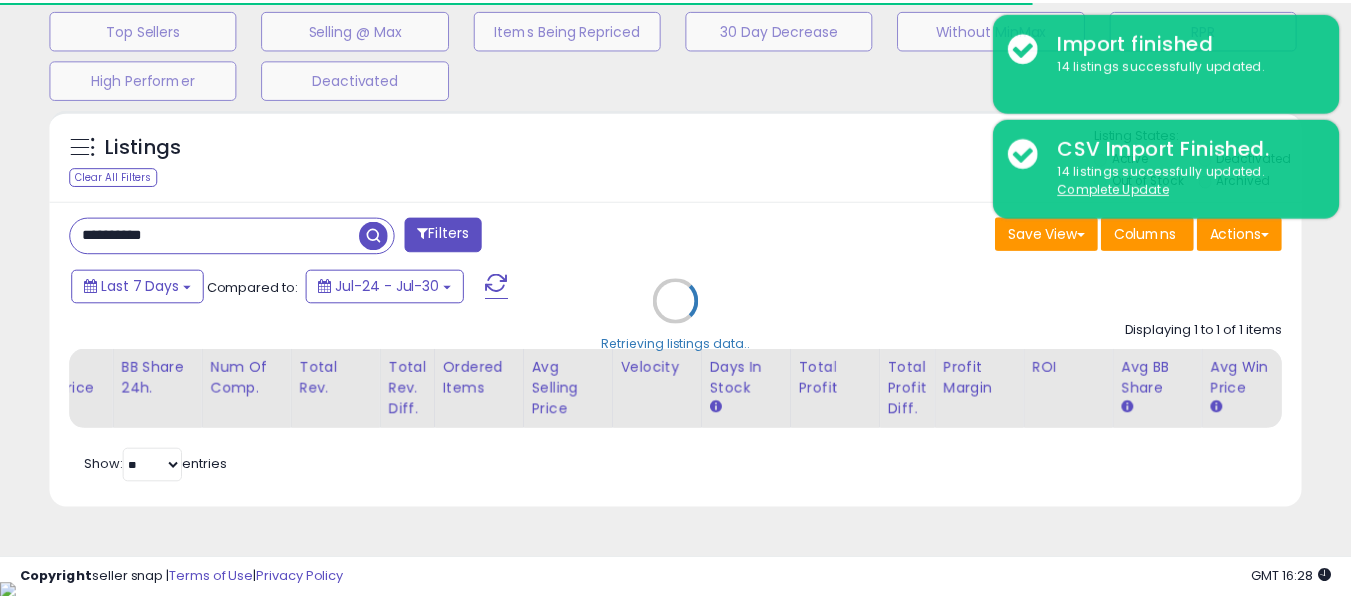 scroll, scrollTop: 410, scrollLeft: 724, axis: both 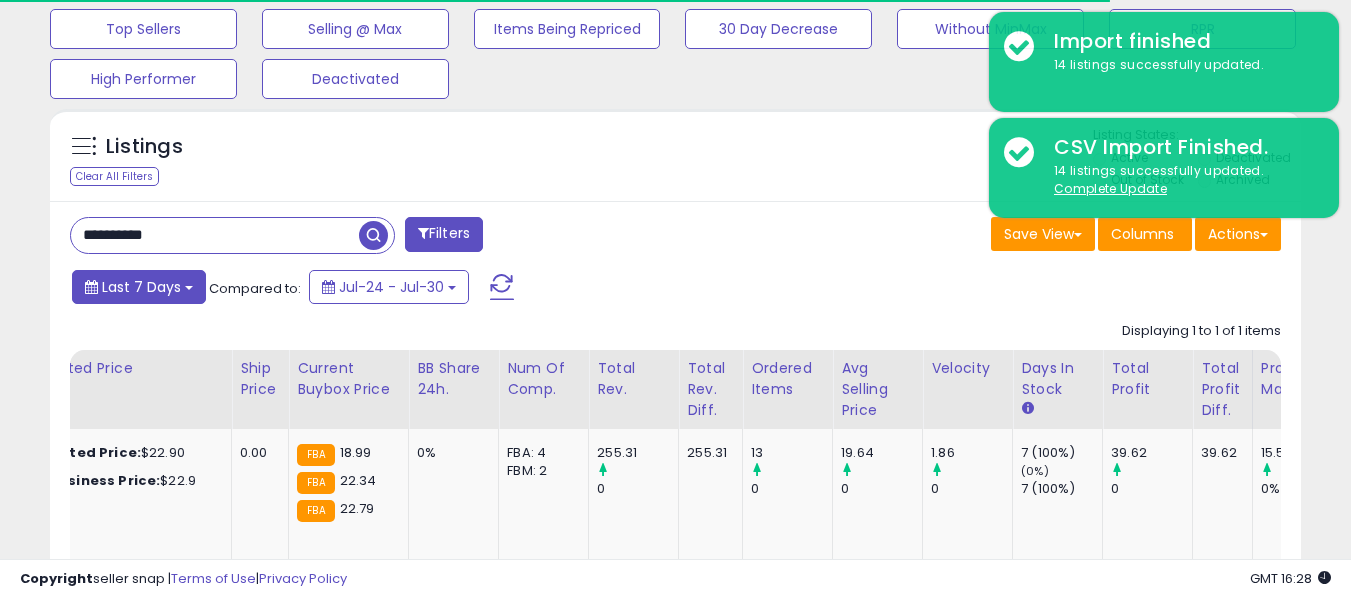 click on "Last 7 Days" at bounding box center [139, 287] 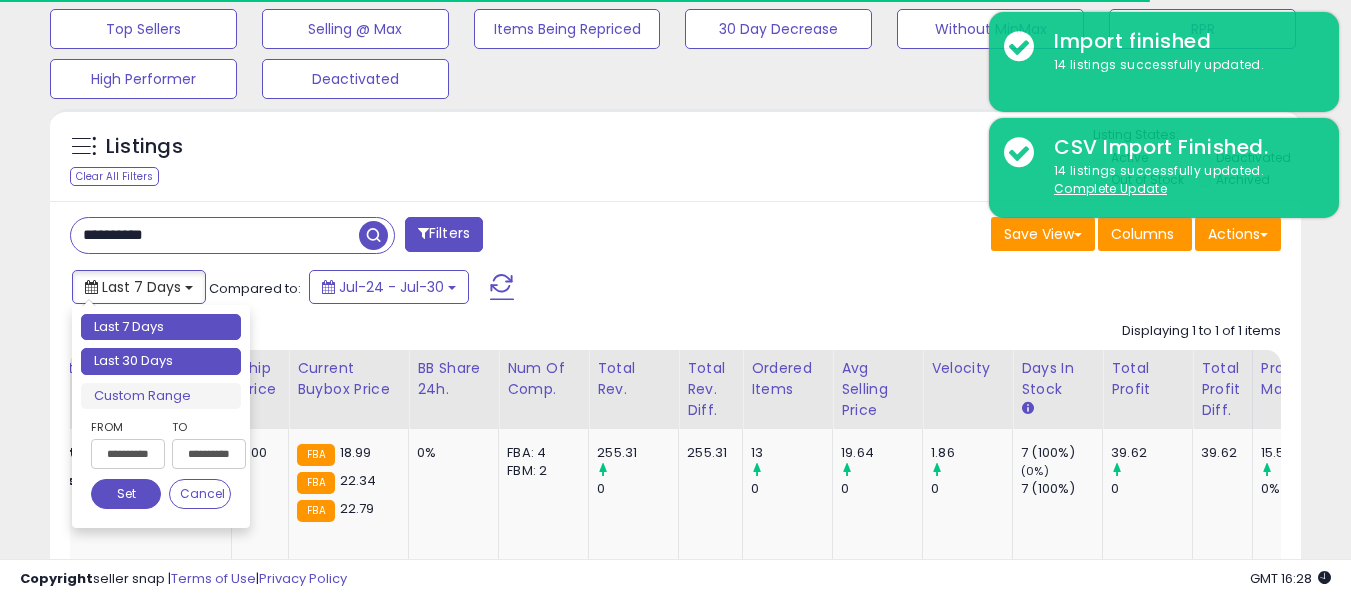 type on "**********" 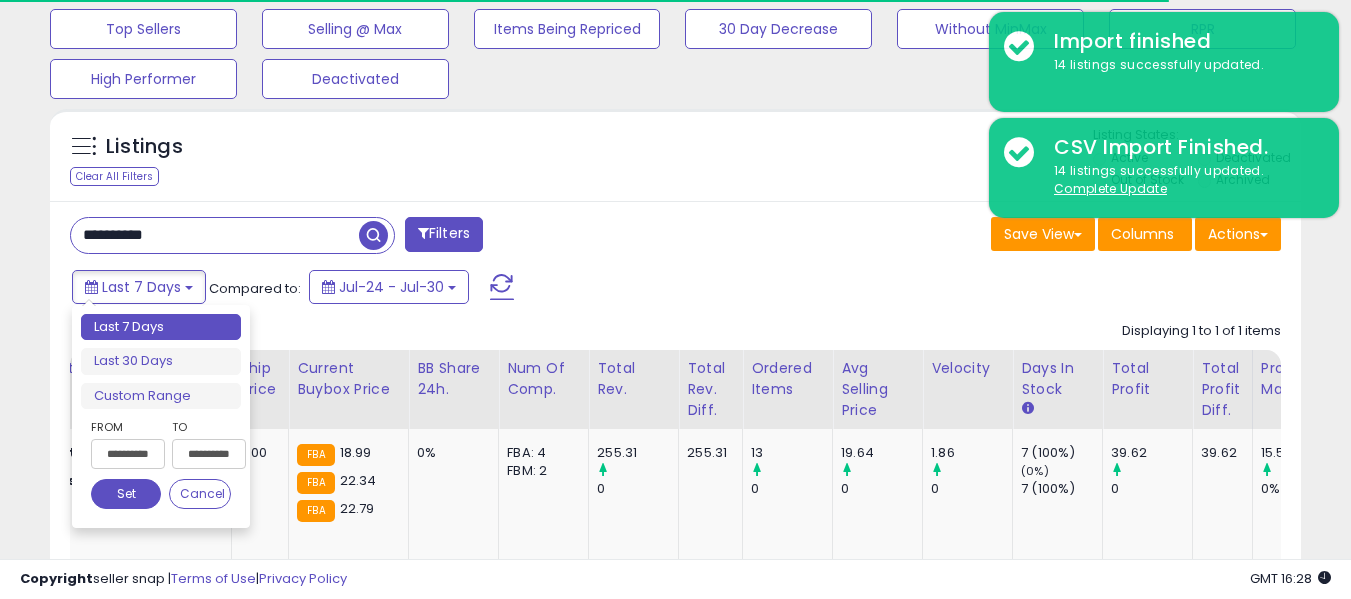 drag, startPoint x: 144, startPoint y: 353, endPoint x: 216, endPoint y: 334, distance: 74.46476 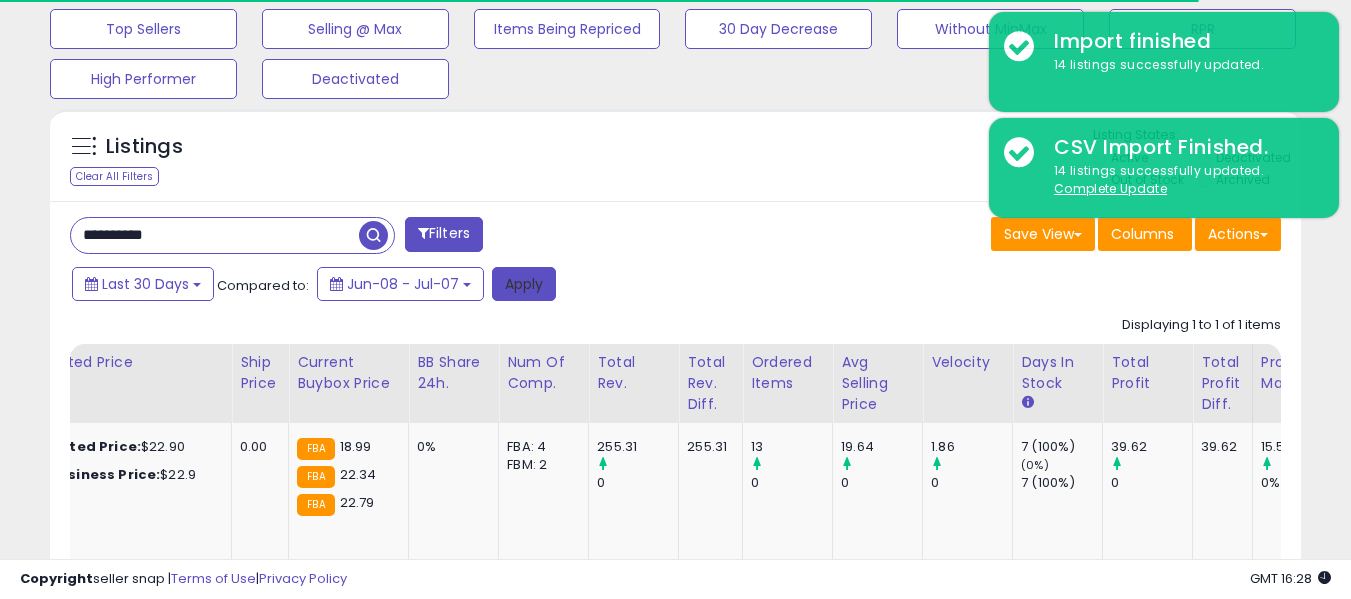 click on "Apply" at bounding box center [524, 284] 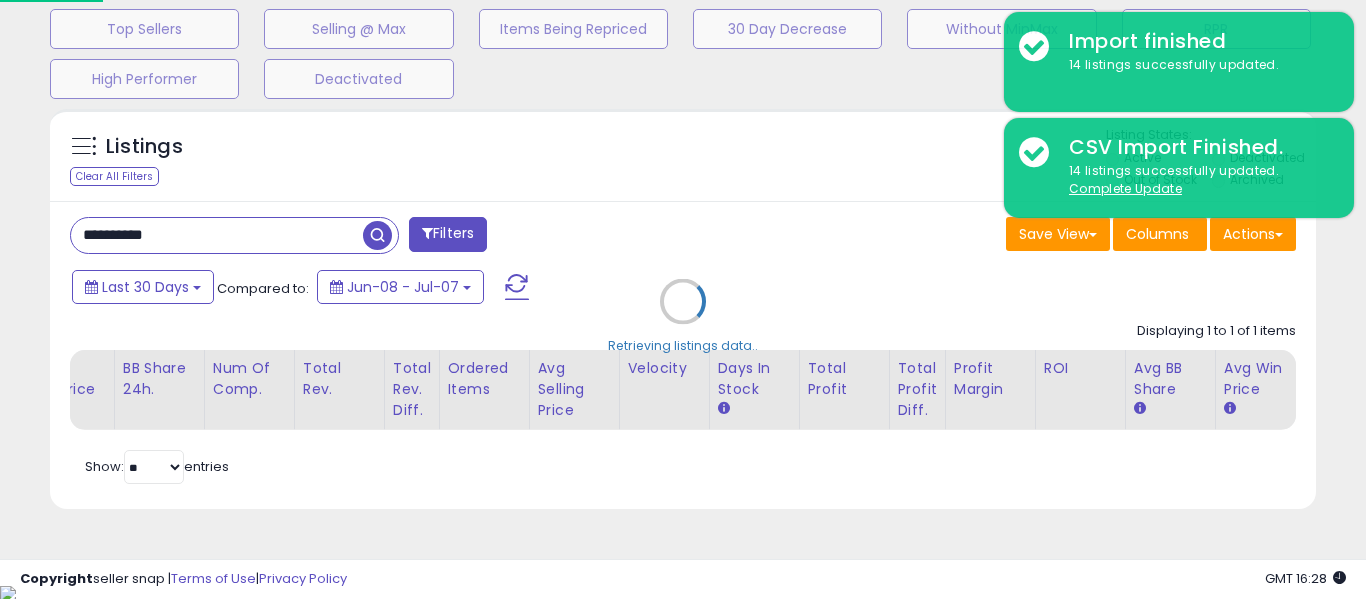 scroll, scrollTop: 999590, scrollLeft: 999276, axis: both 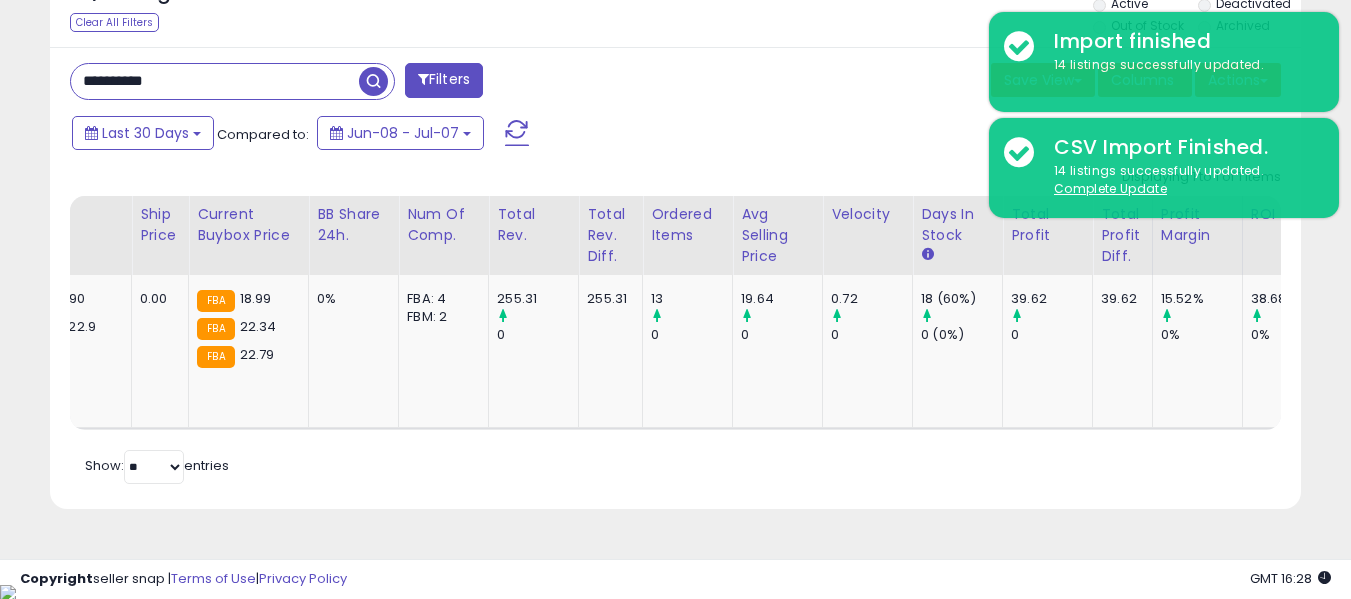 click on "**********" at bounding box center [215, 81] 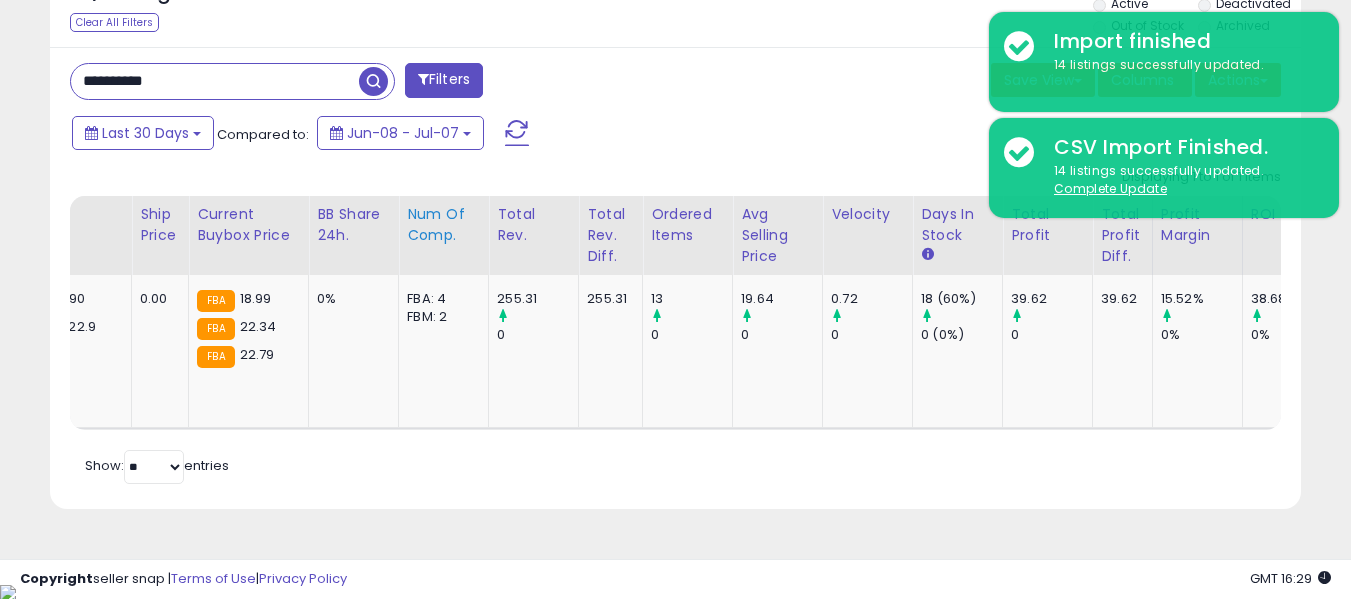 scroll, scrollTop: 0, scrollLeft: 1437, axis: horizontal 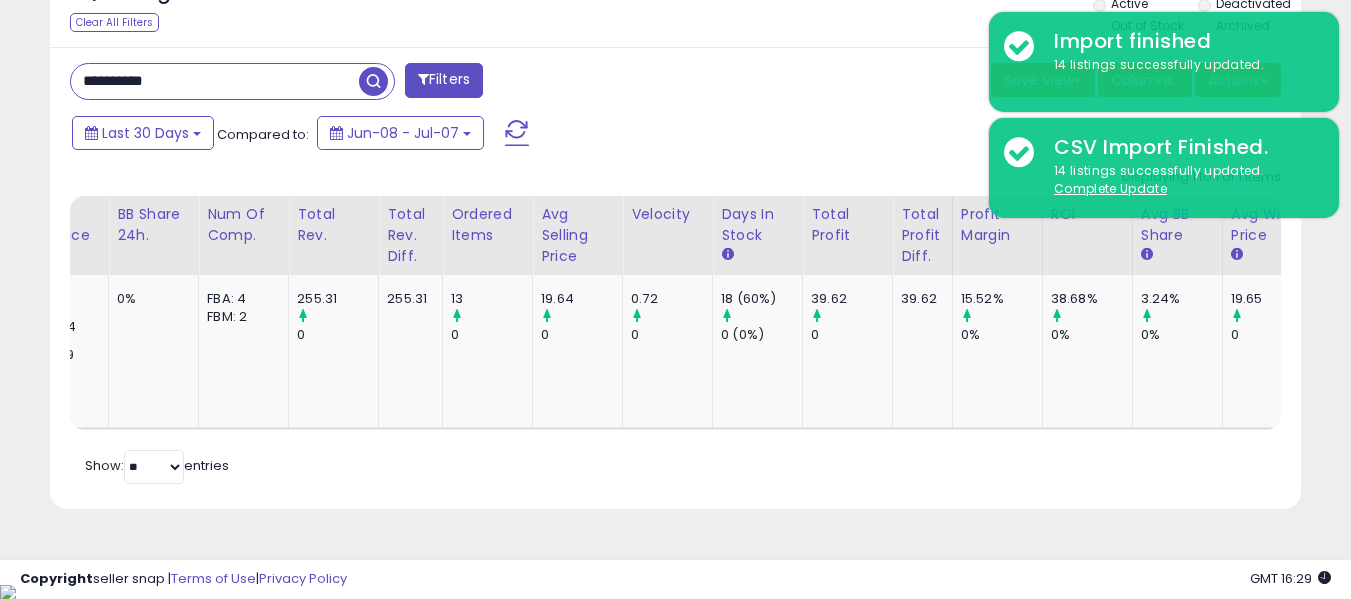 click on "**********" at bounding box center (215, 81) 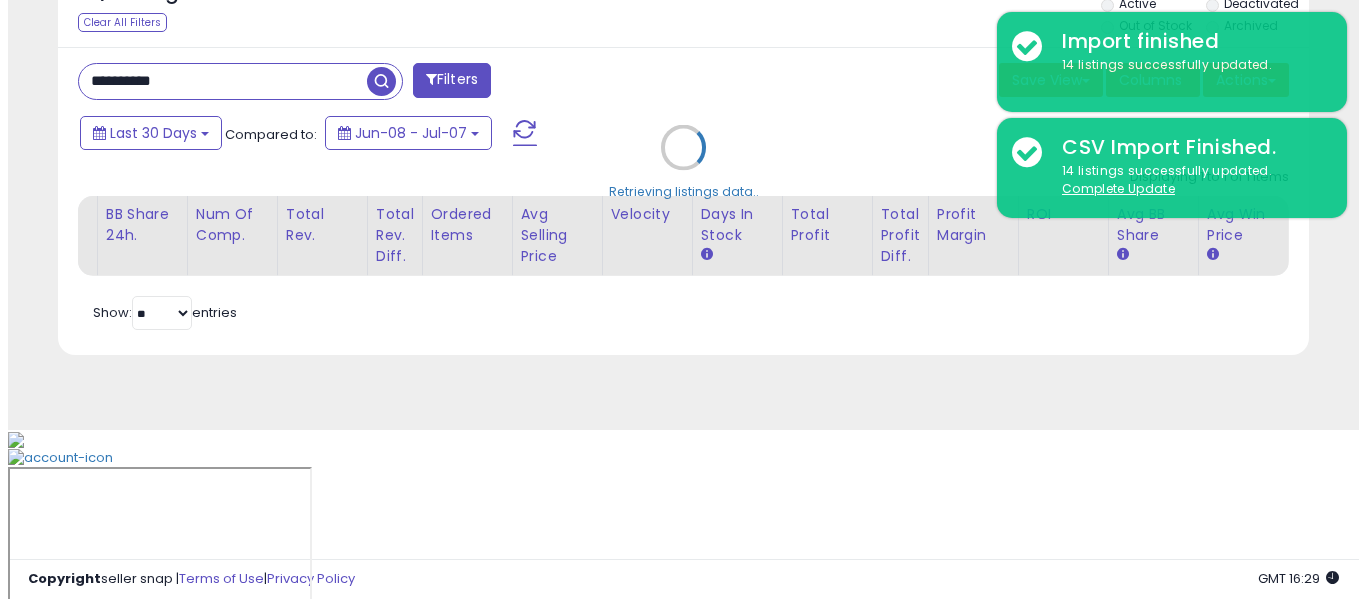 scroll, scrollTop: 671, scrollLeft: 0, axis: vertical 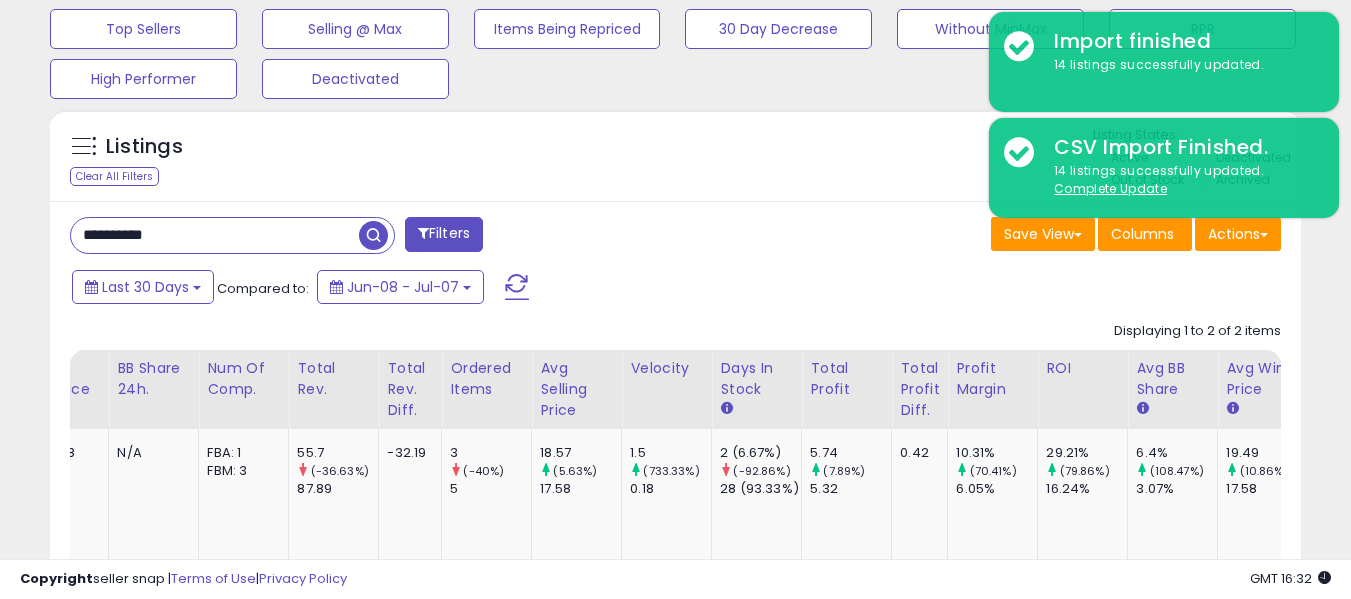 click on "**********" at bounding box center (215, 235) 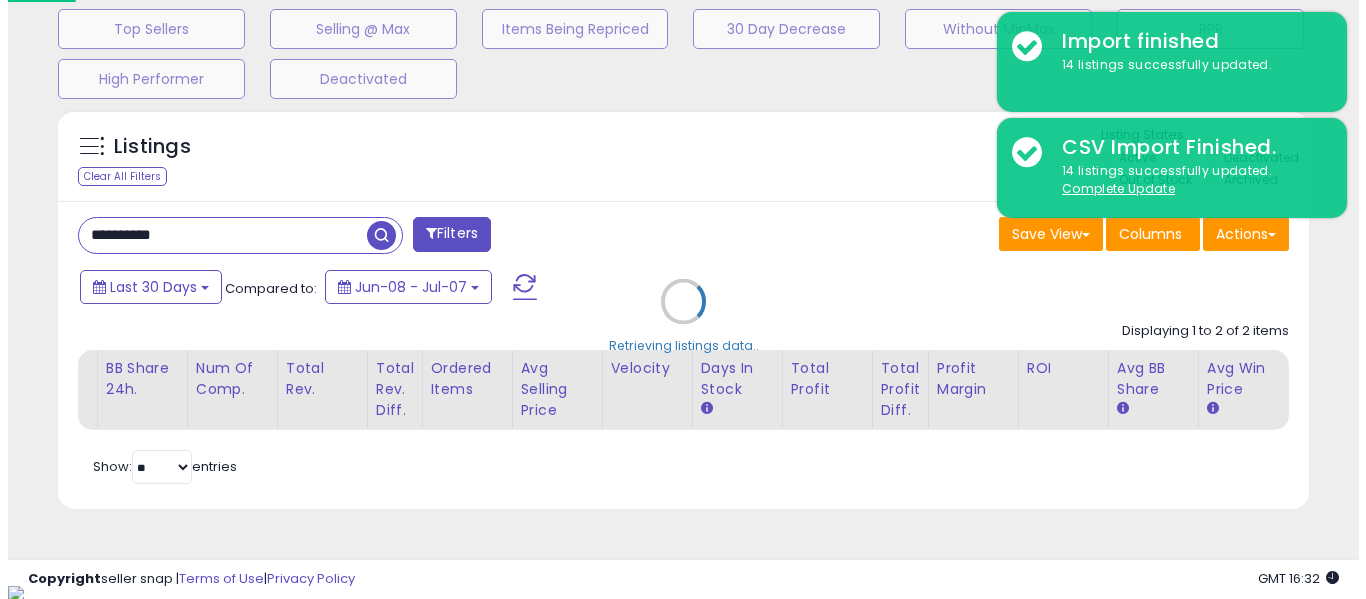 scroll, scrollTop: 999590, scrollLeft: 999267, axis: both 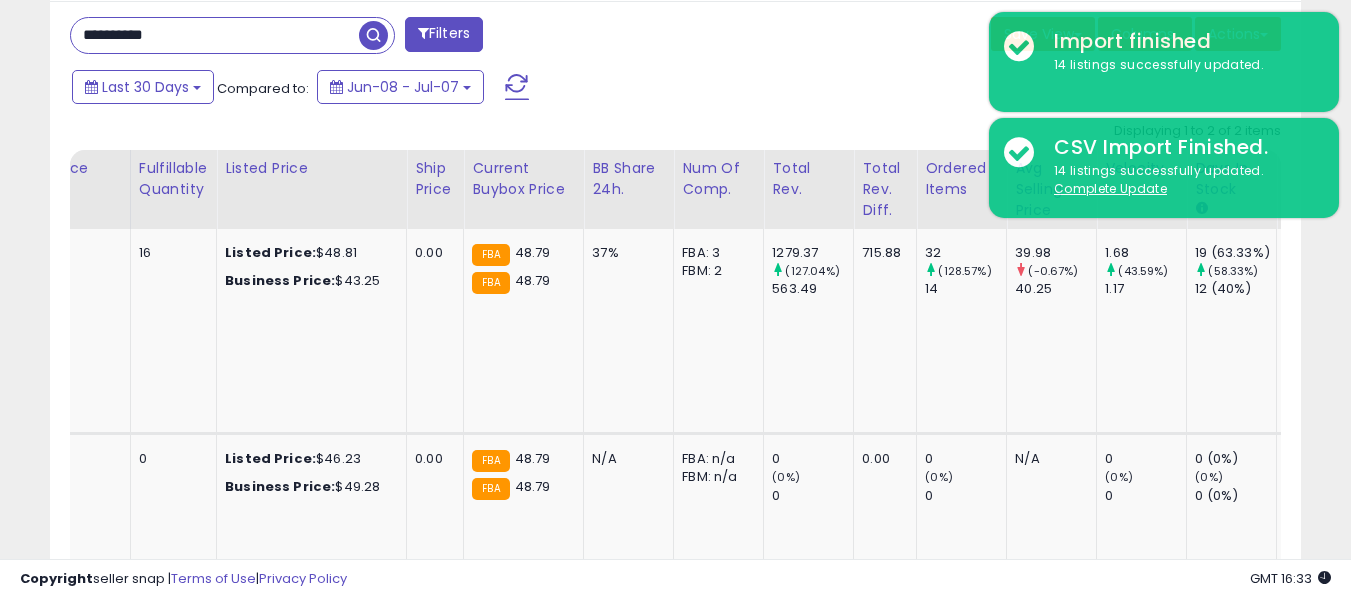 click on "**********" at bounding box center (215, 35) 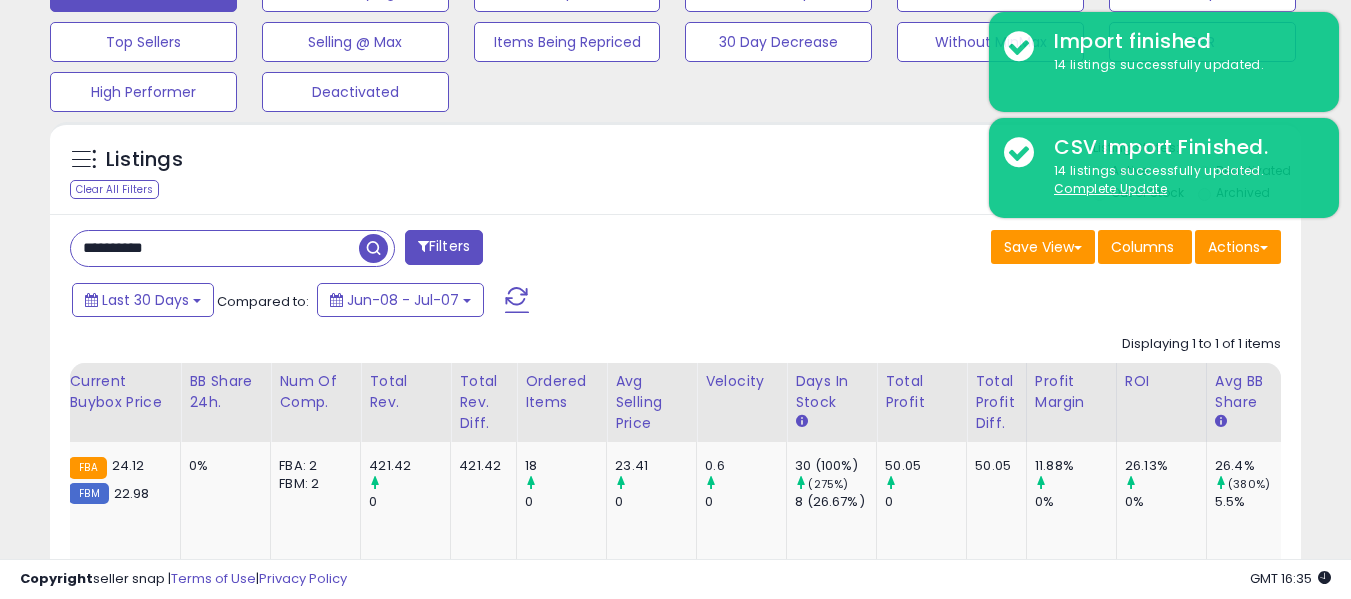 click on "**********" at bounding box center [215, 248] 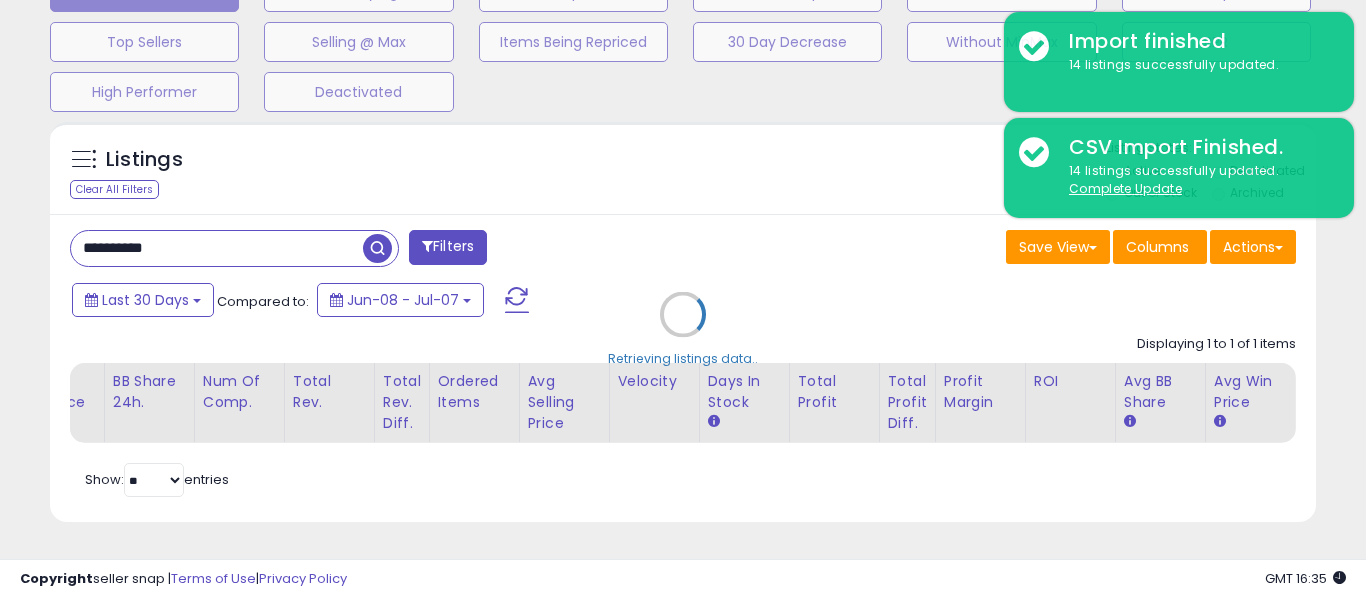 scroll, scrollTop: 999590, scrollLeft: 999267, axis: both 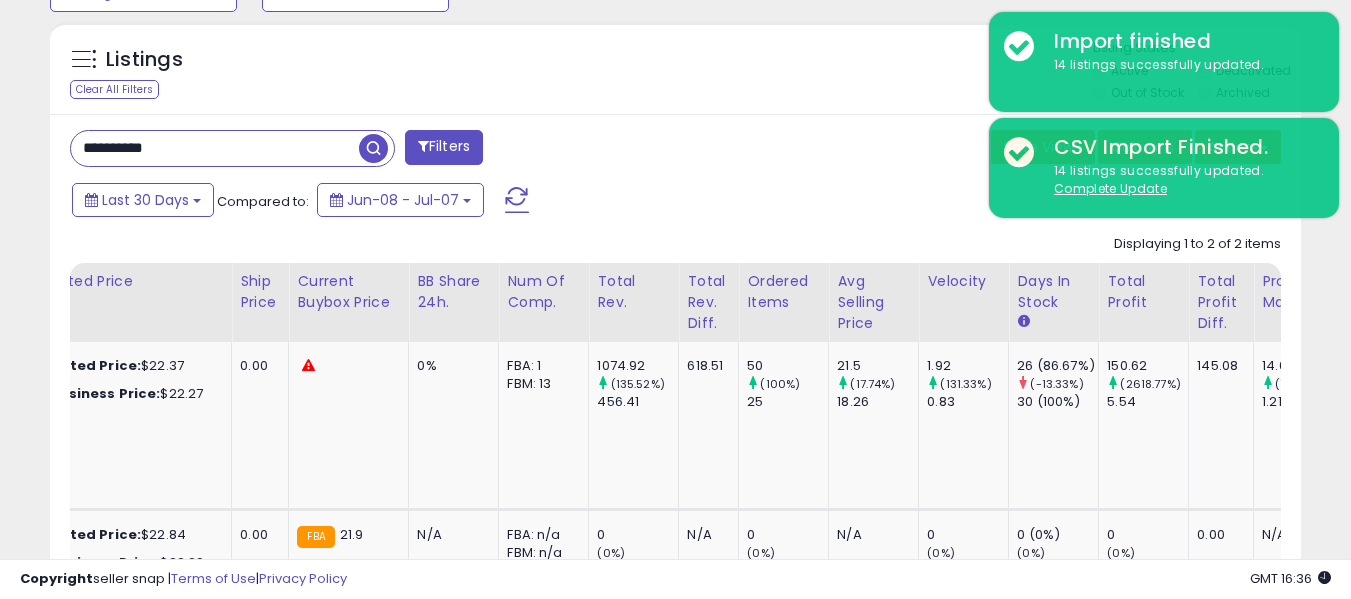 click on "**********" at bounding box center [215, 148] 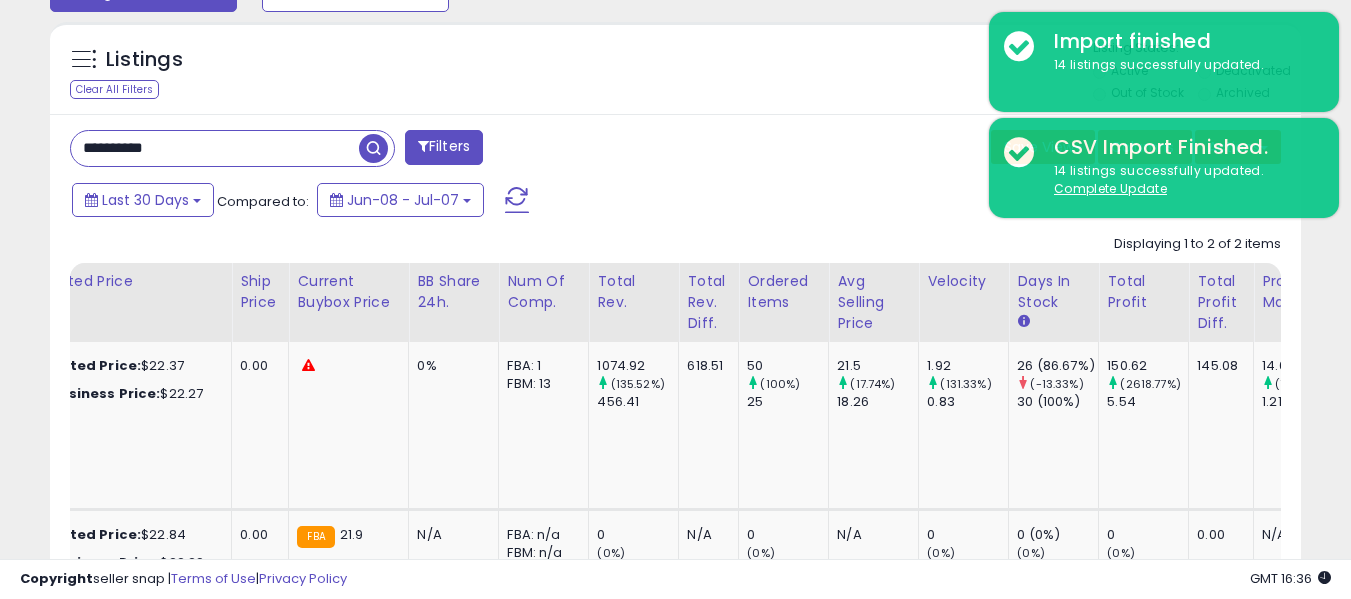 scroll, scrollTop: 999590, scrollLeft: 999267, axis: both 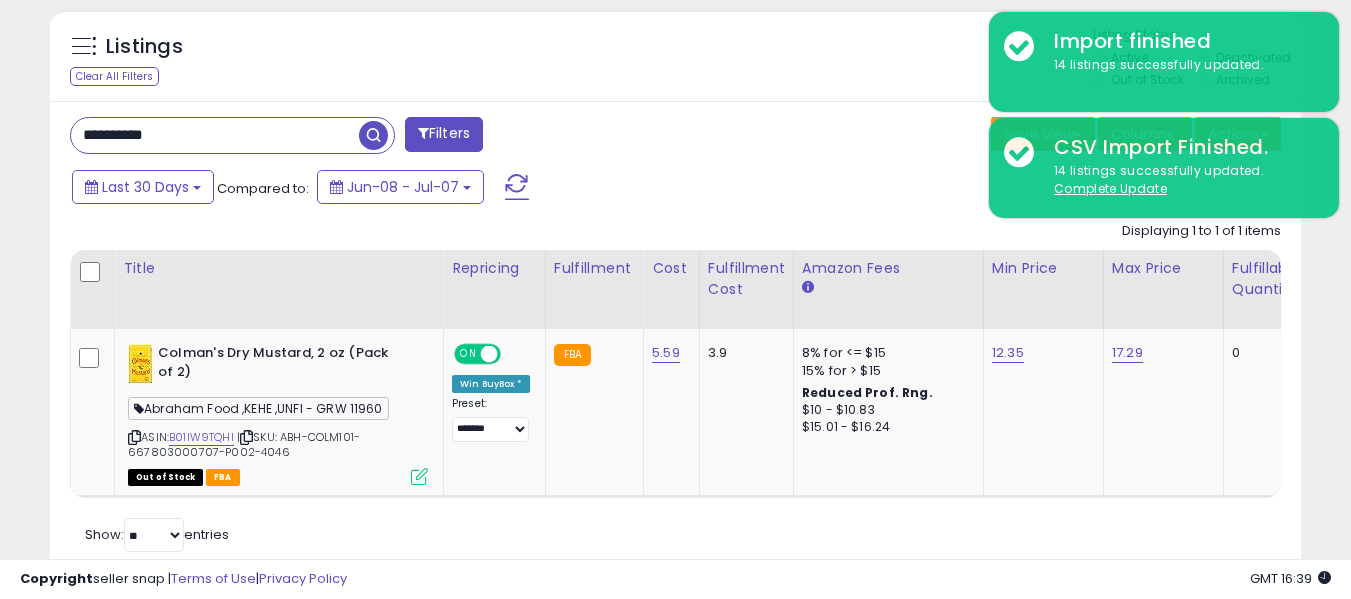 click on "**********" at bounding box center [215, 135] 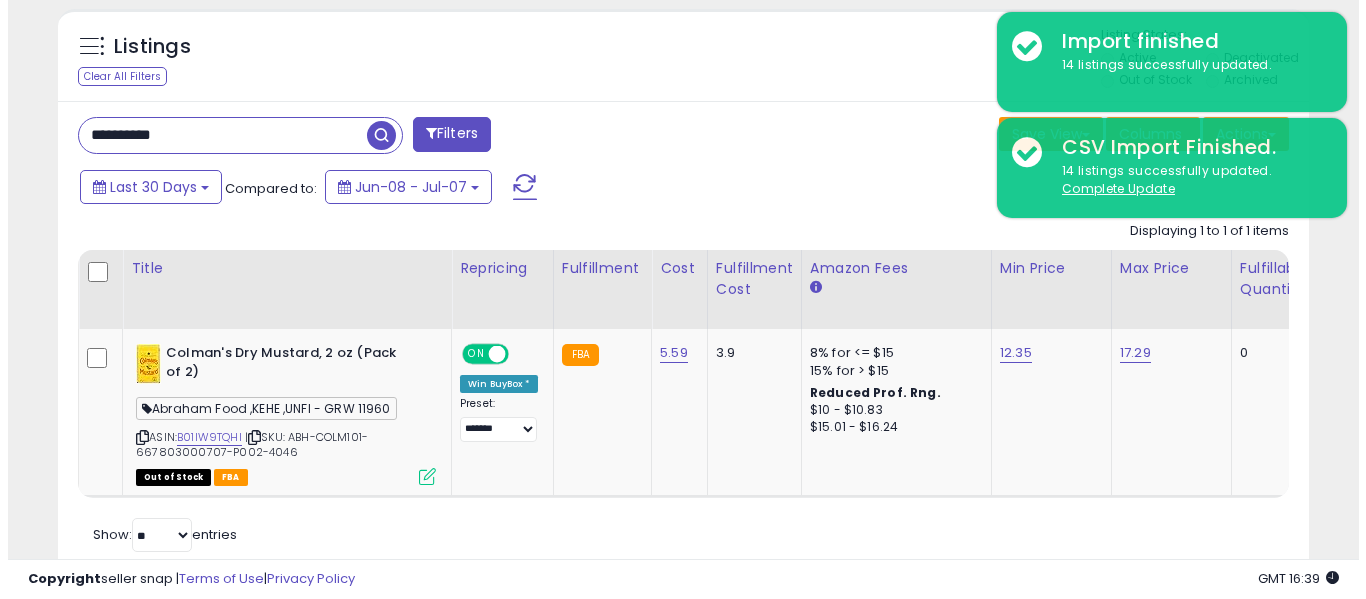 scroll, scrollTop: 671, scrollLeft: 0, axis: vertical 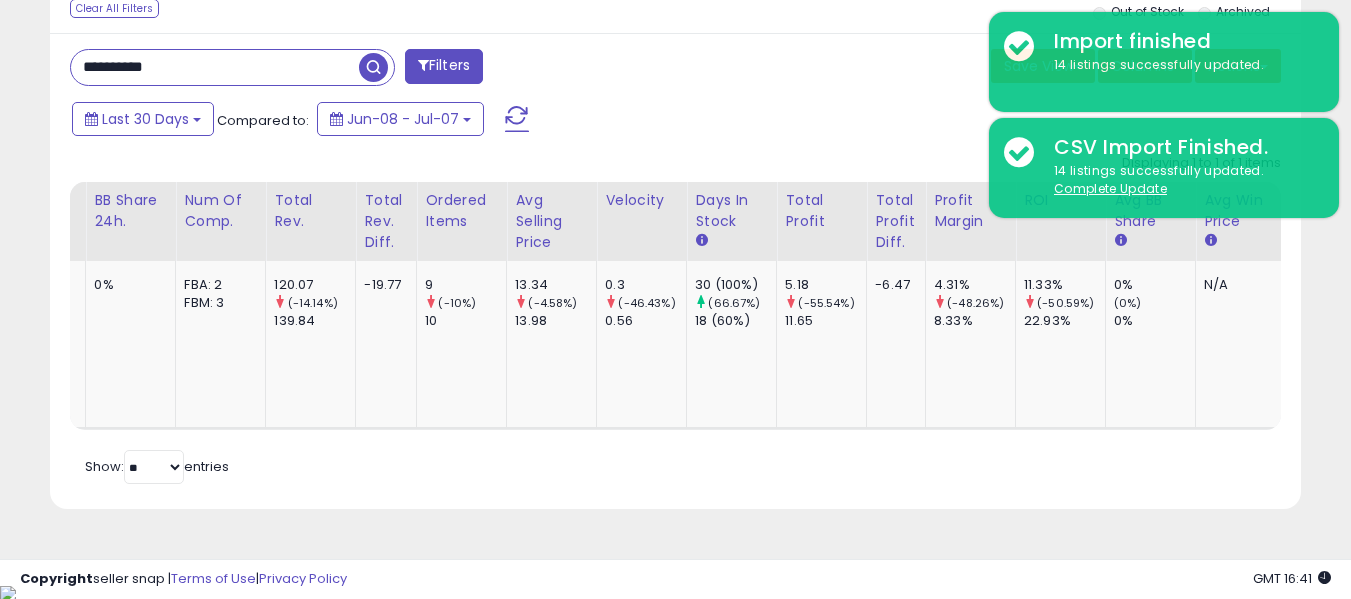 click on "**********" at bounding box center (215, 67) 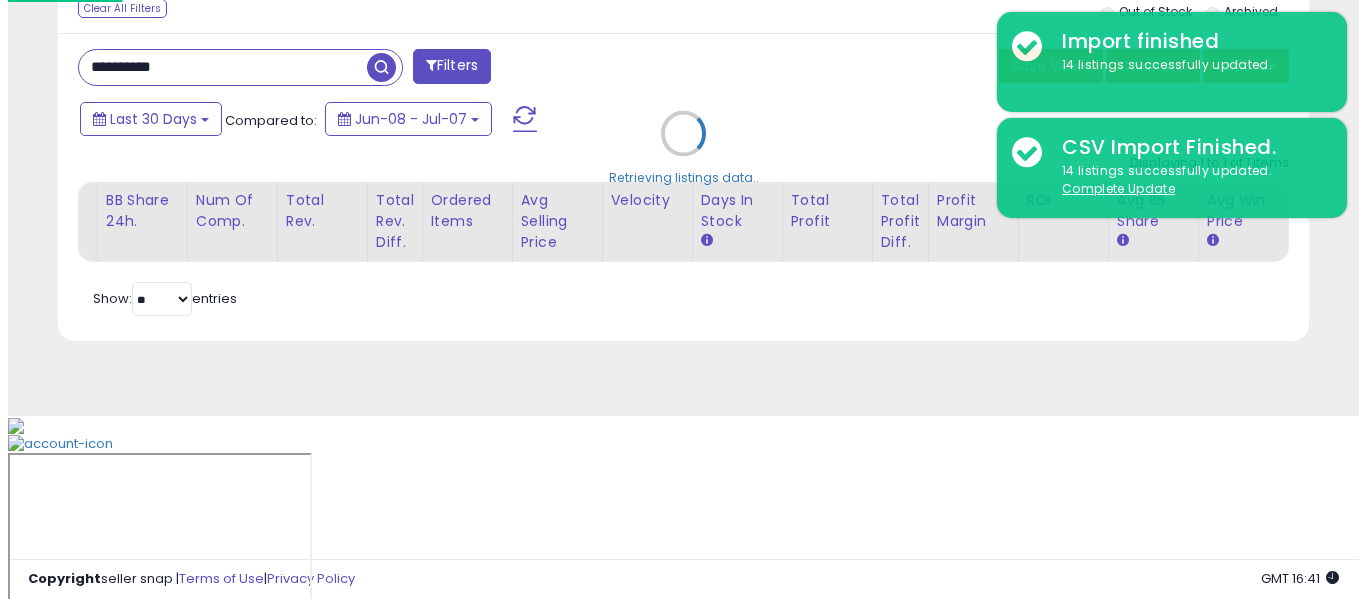 scroll, scrollTop: 671, scrollLeft: 0, axis: vertical 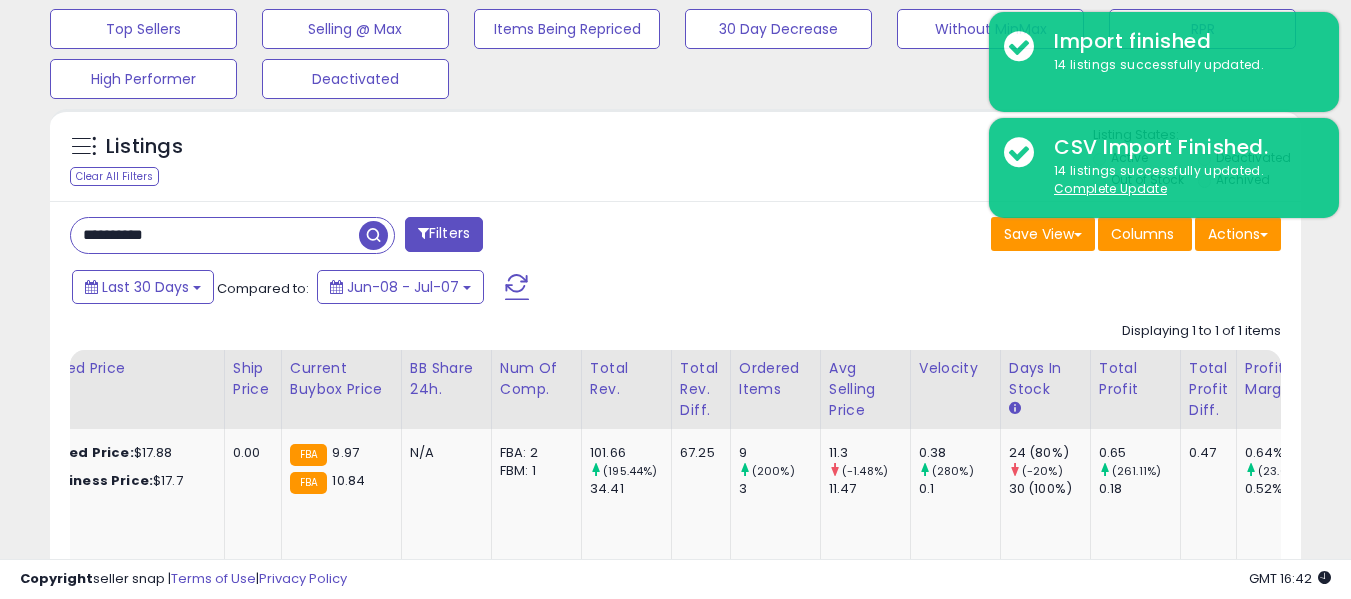 click on "**********" at bounding box center (215, 235) 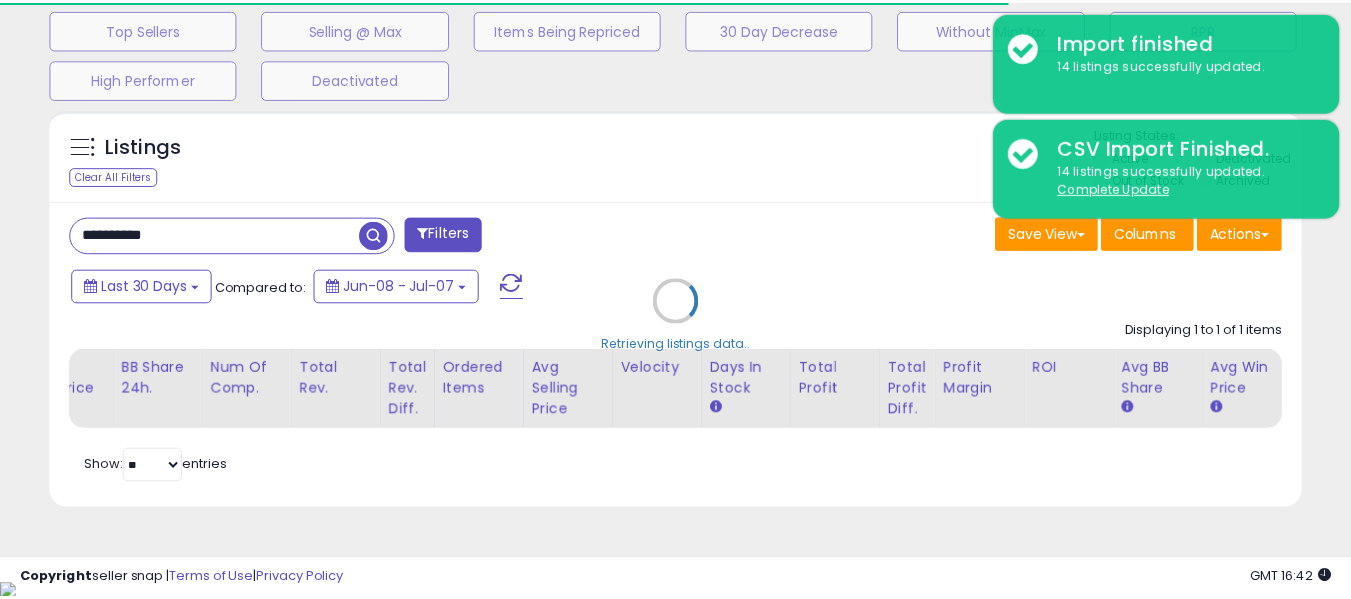 scroll, scrollTop: 410, scrollLeft: 724, axis: both 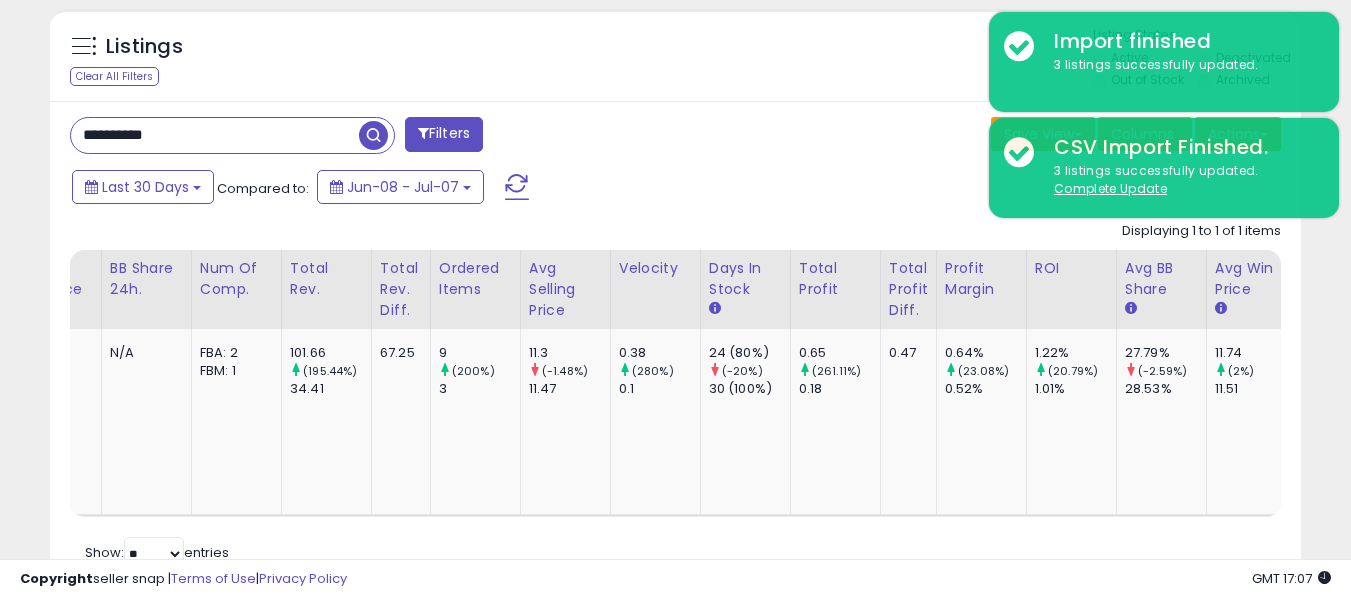 click on "**********" at bounding box center (215, 135) 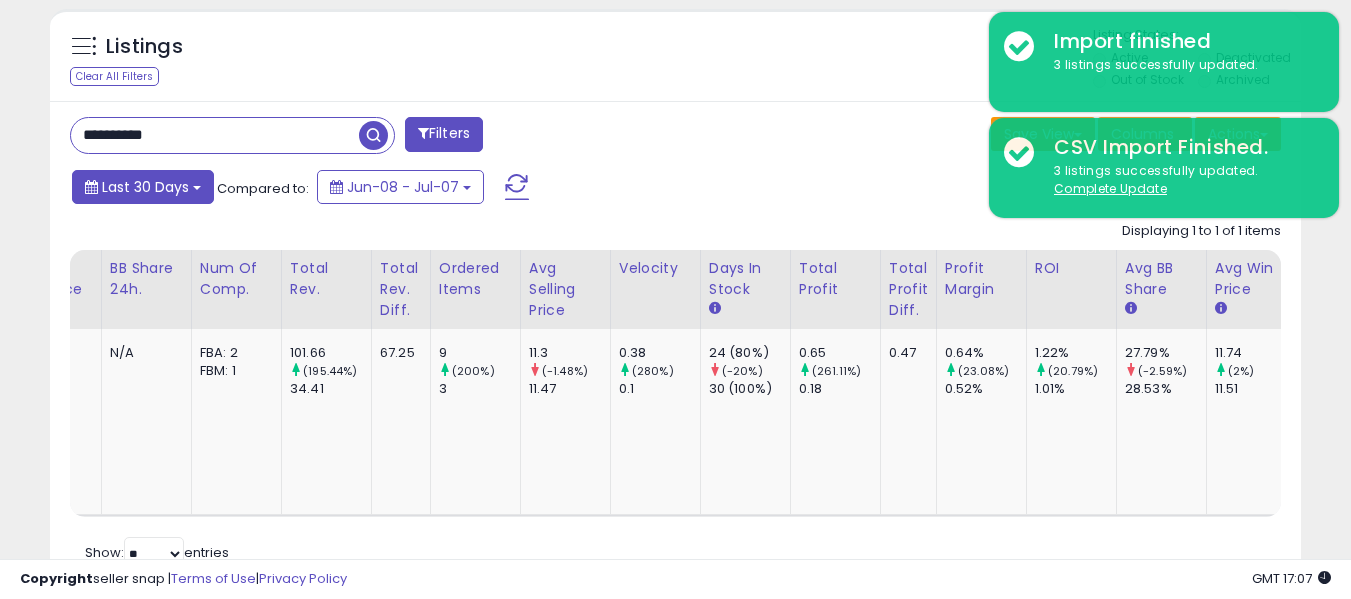 paste 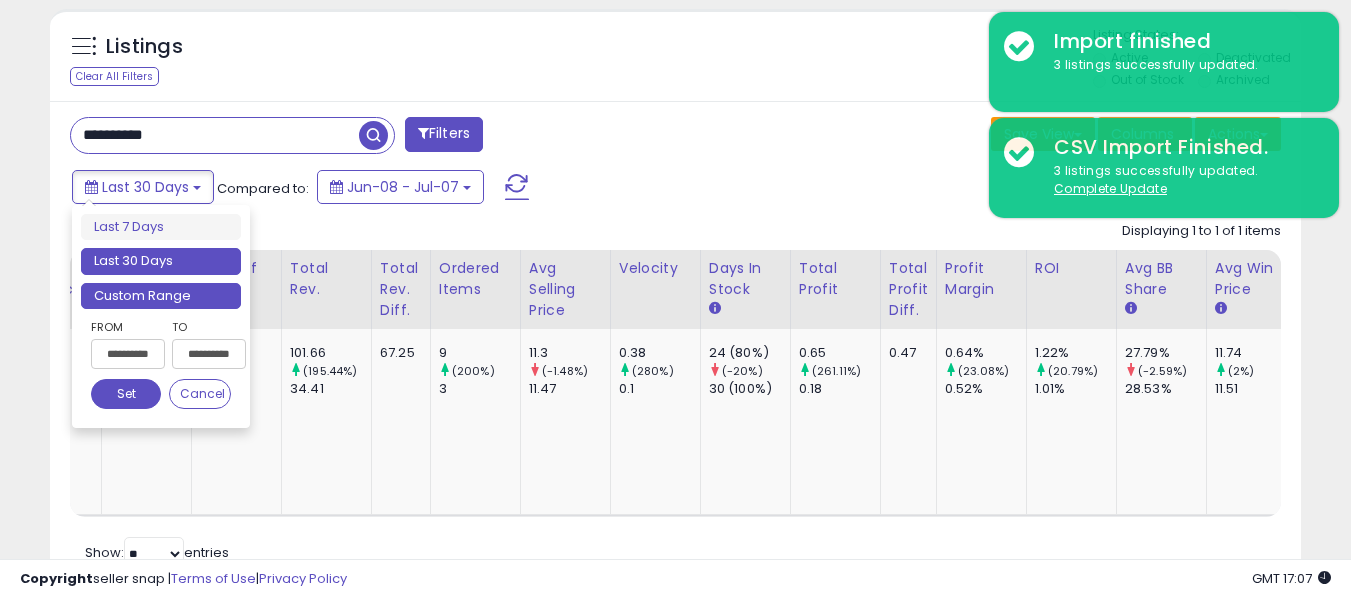 click on "Custom Range" at bounding box center [161, 296] 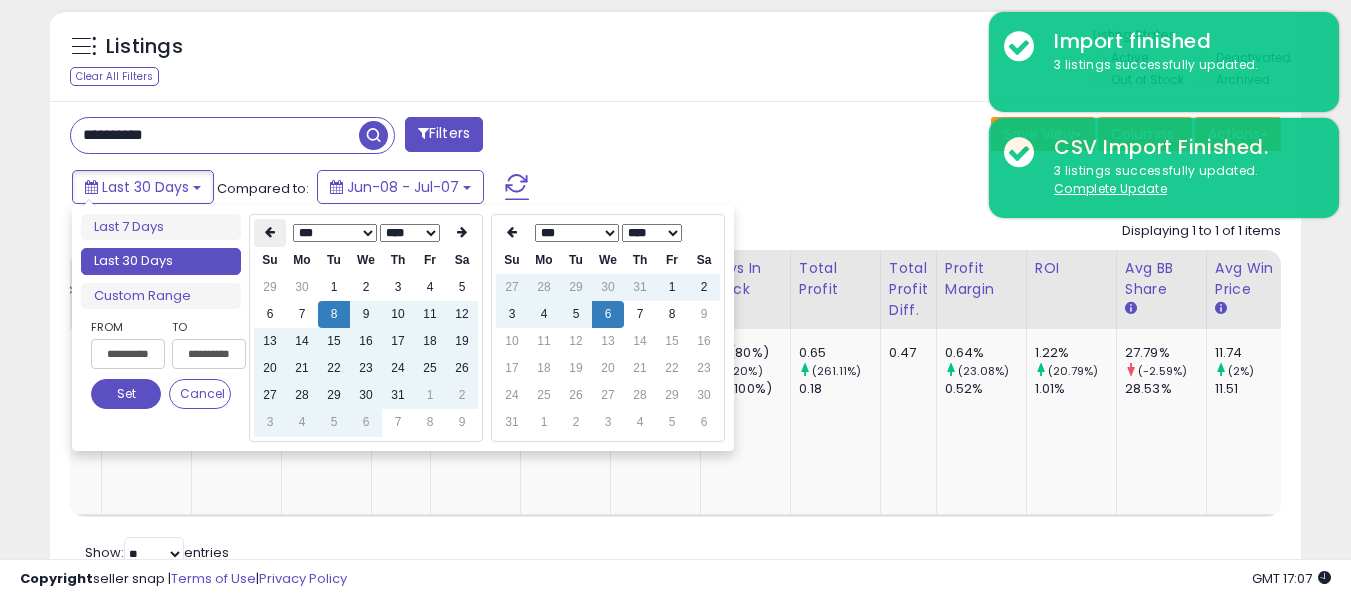 click at bounding box center [270, 232] 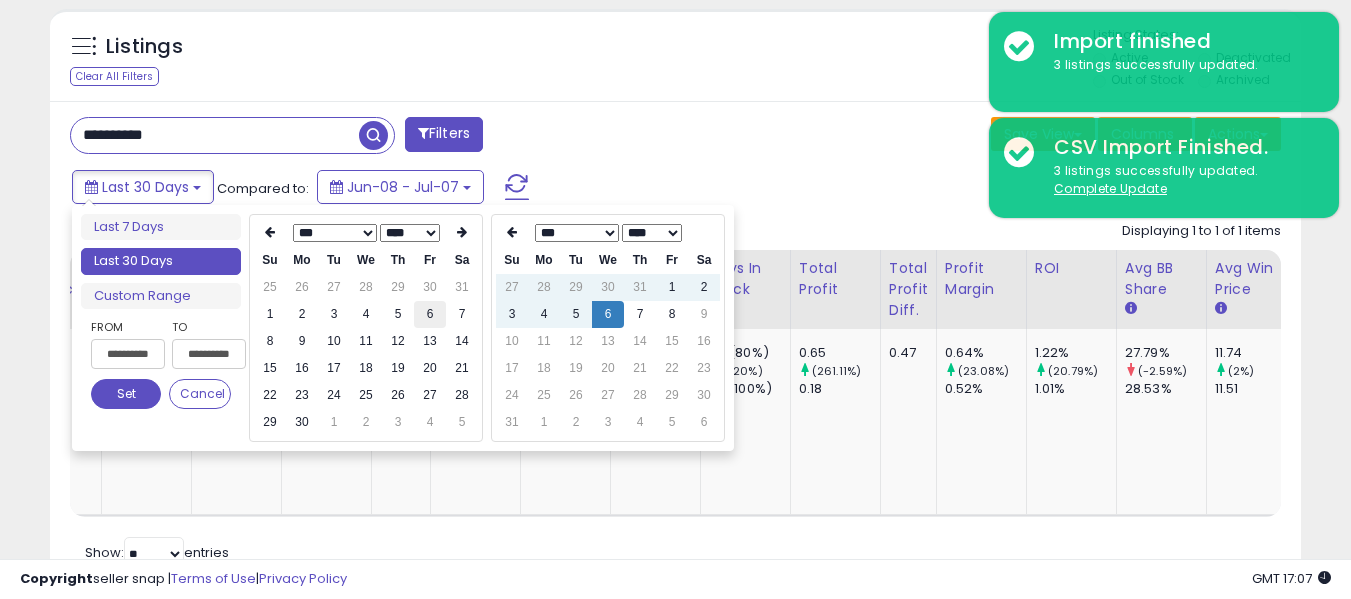 click on "6" at bounding box center (430, 314) 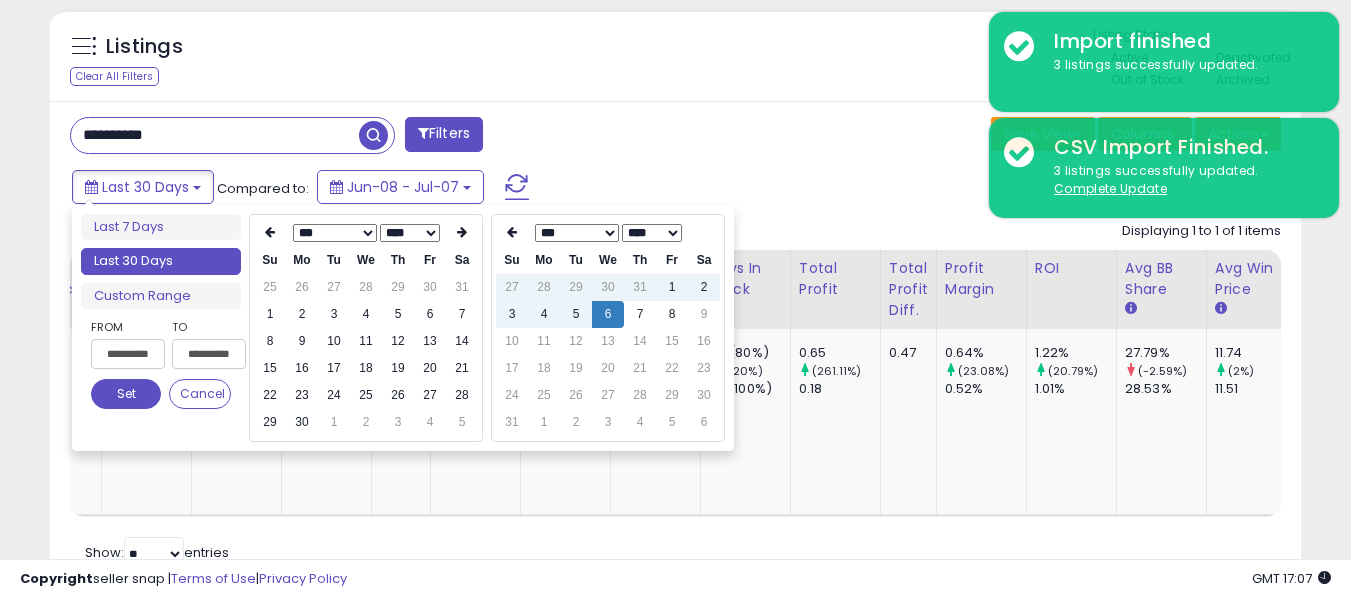 type on "**********" 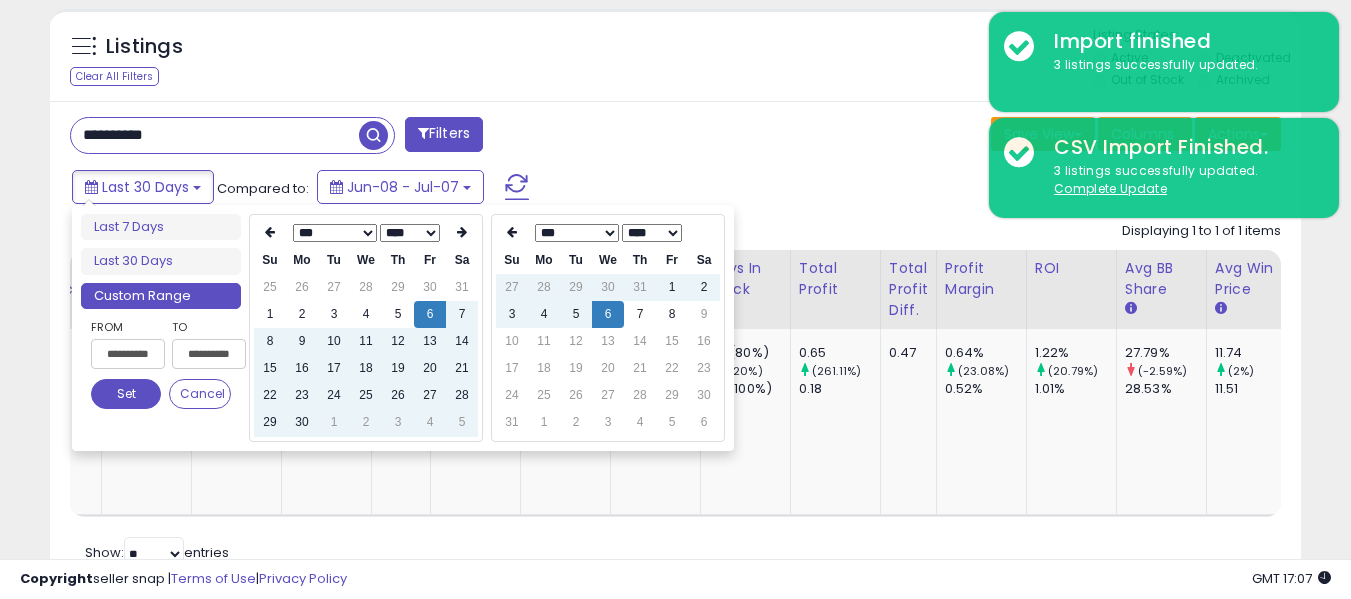 click on "Set" at bounding box center (126, 394) 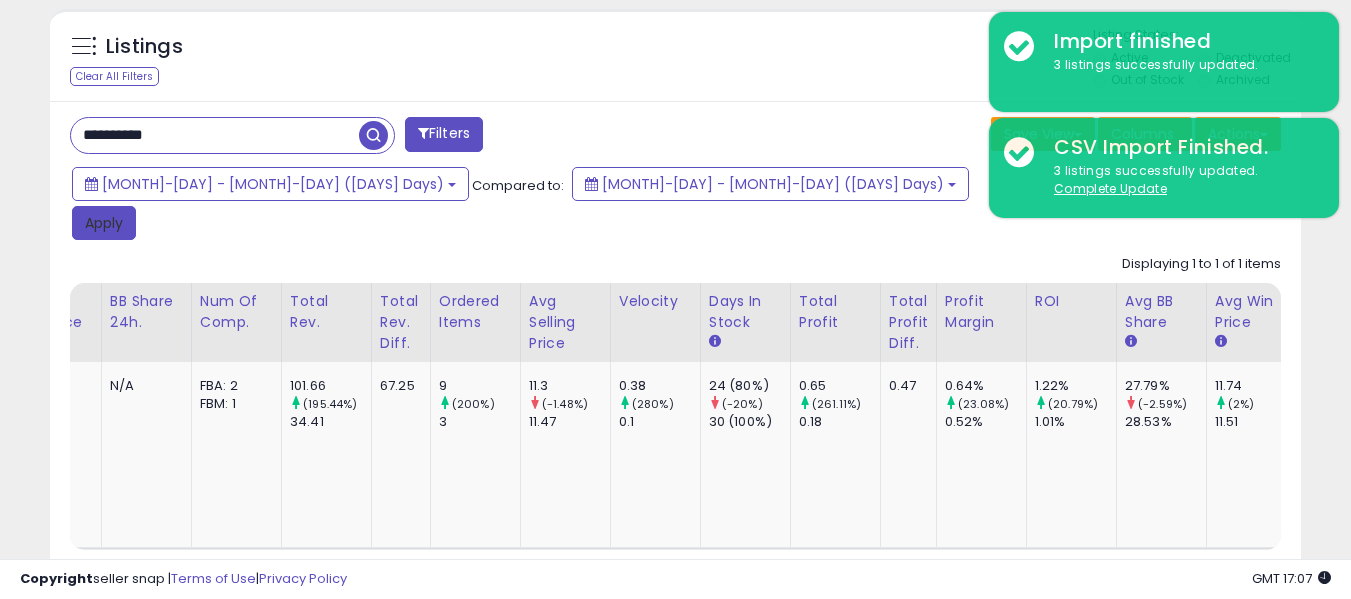 click on "Apply" at bounding box center (104, 223) 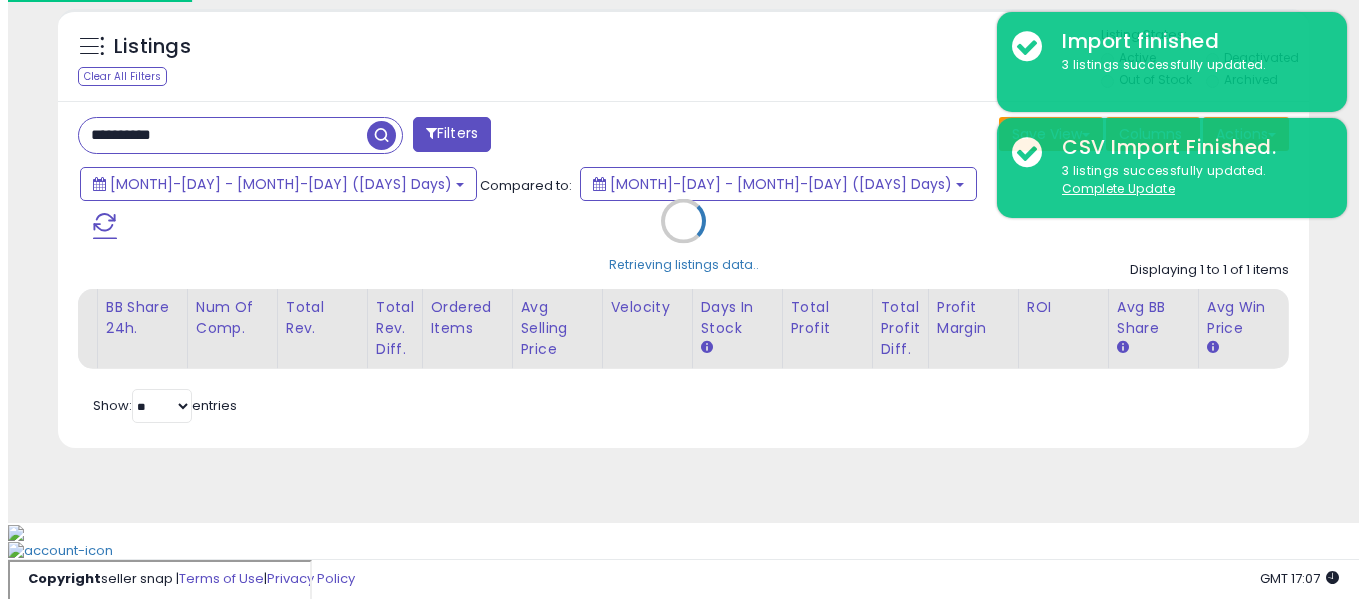scroll, scrollTop: 671, scrollLeft: 0, axis: vertical 